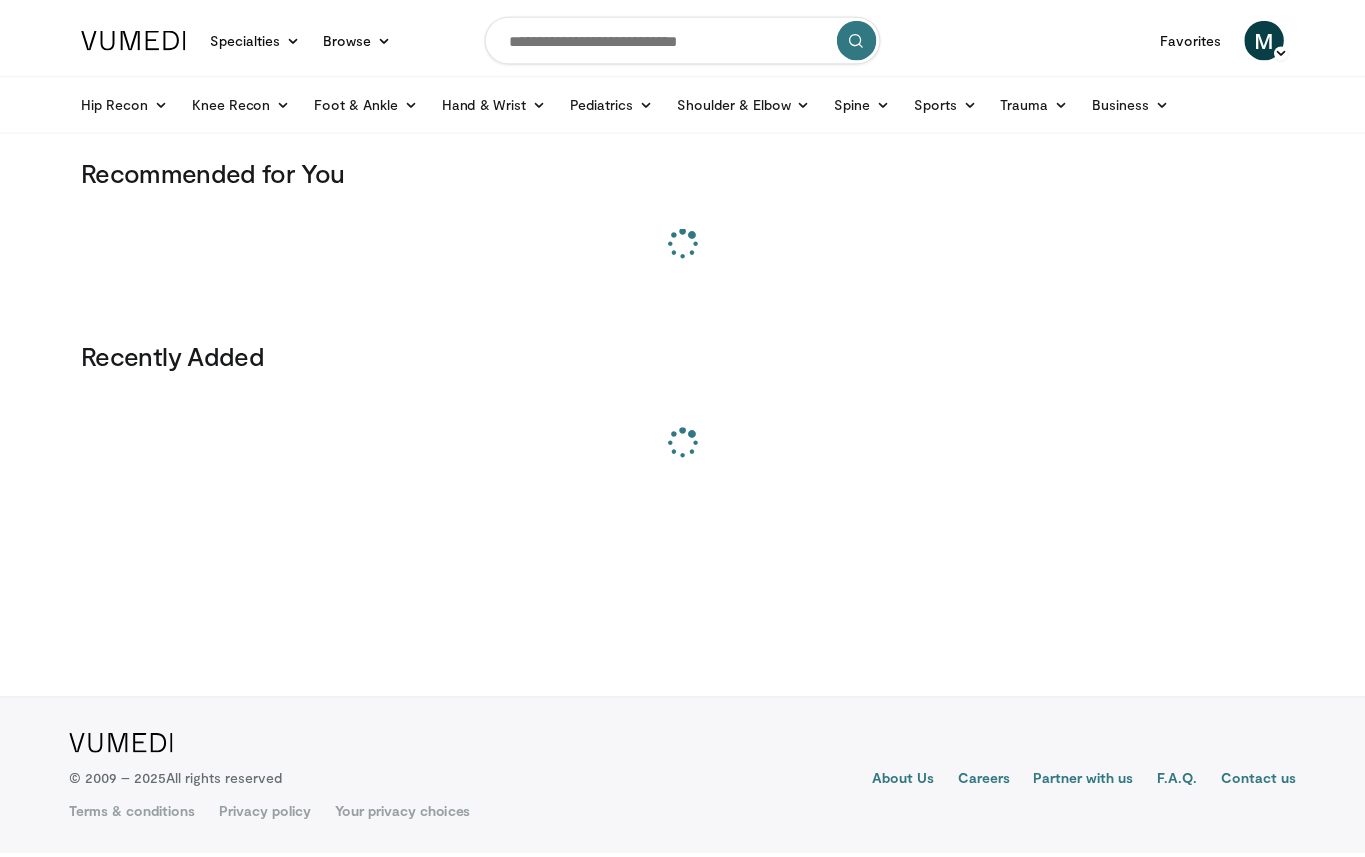 scroll, scrollTop: 0, scrollLeft: 0, axis: both 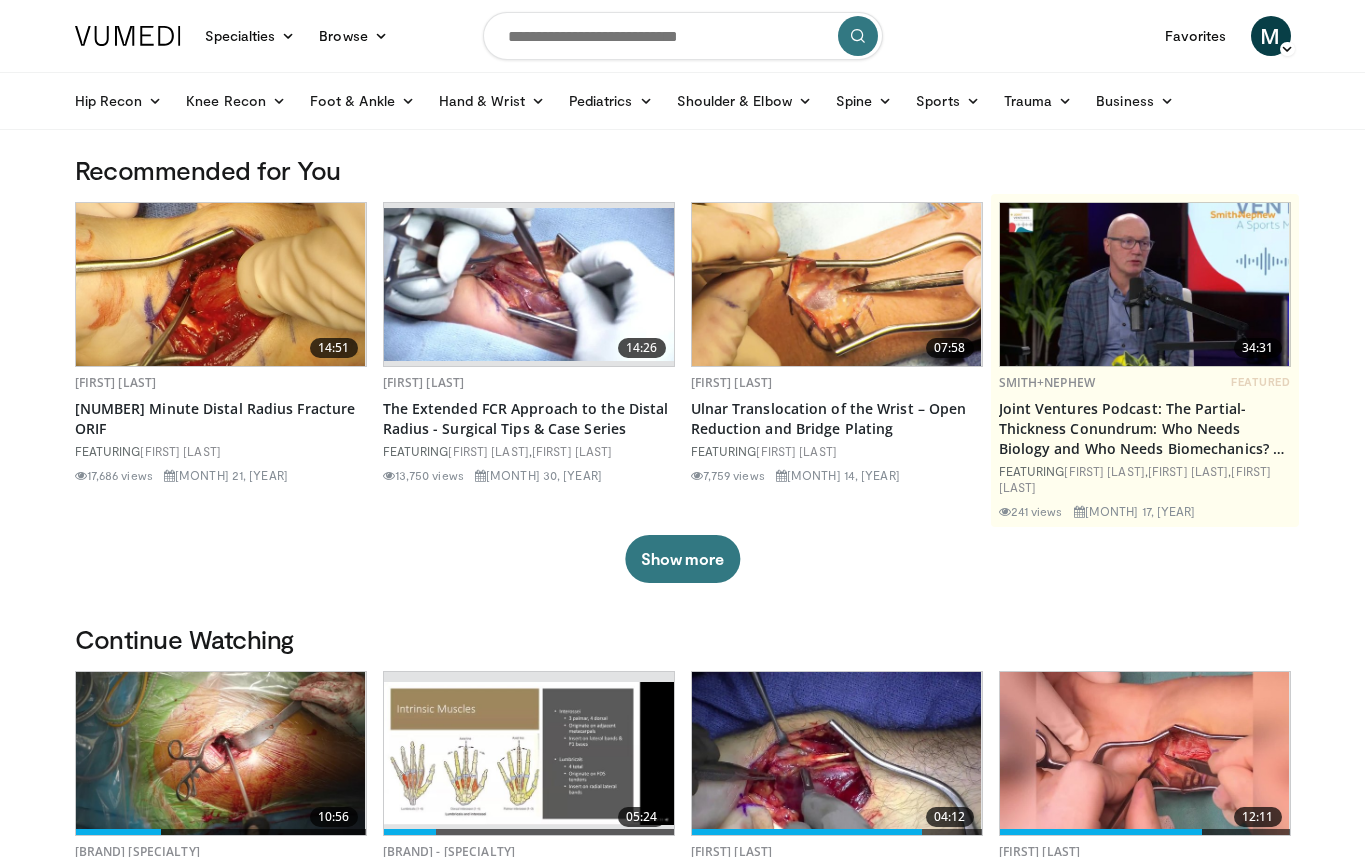 click at bounding box center (683, 36) 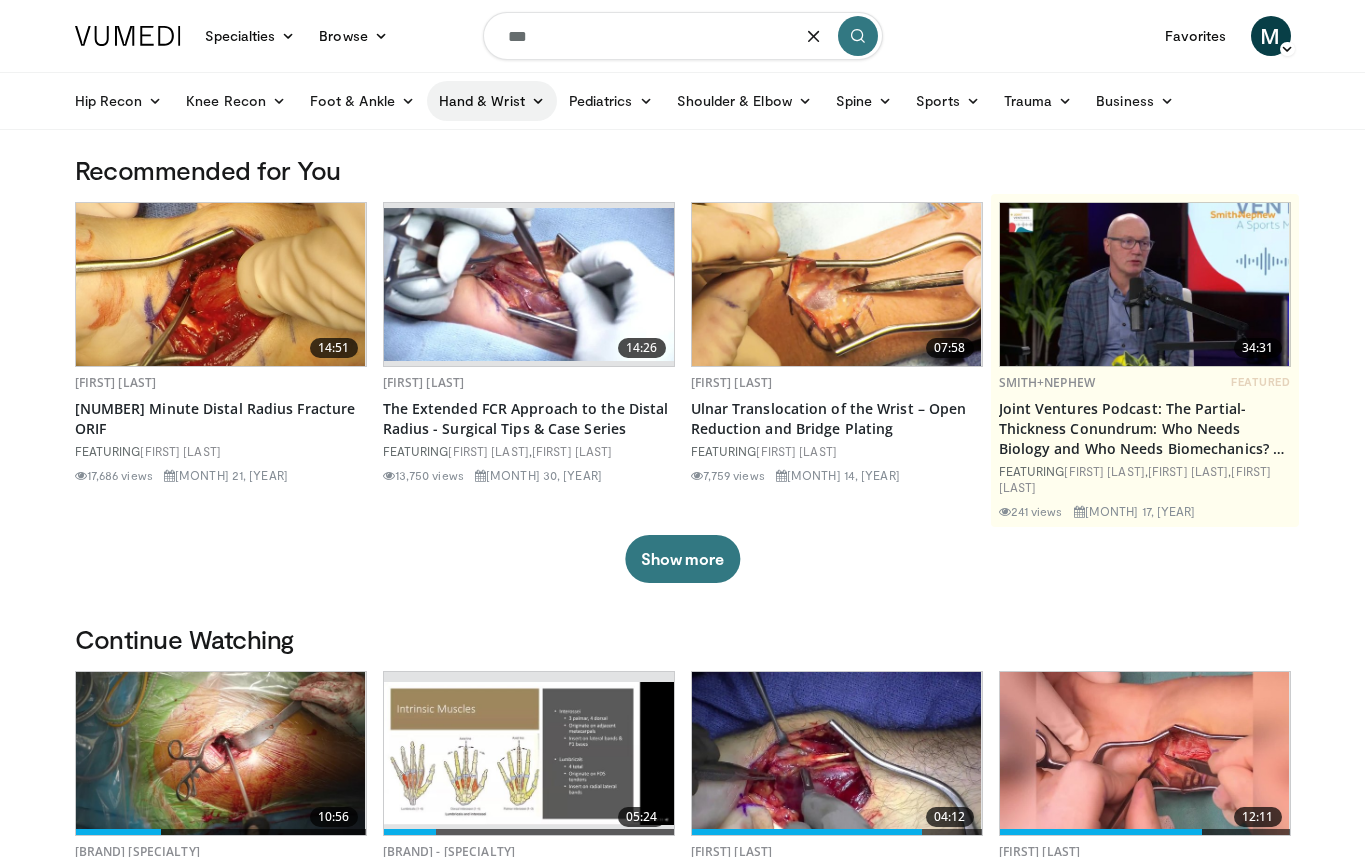 type on "***" 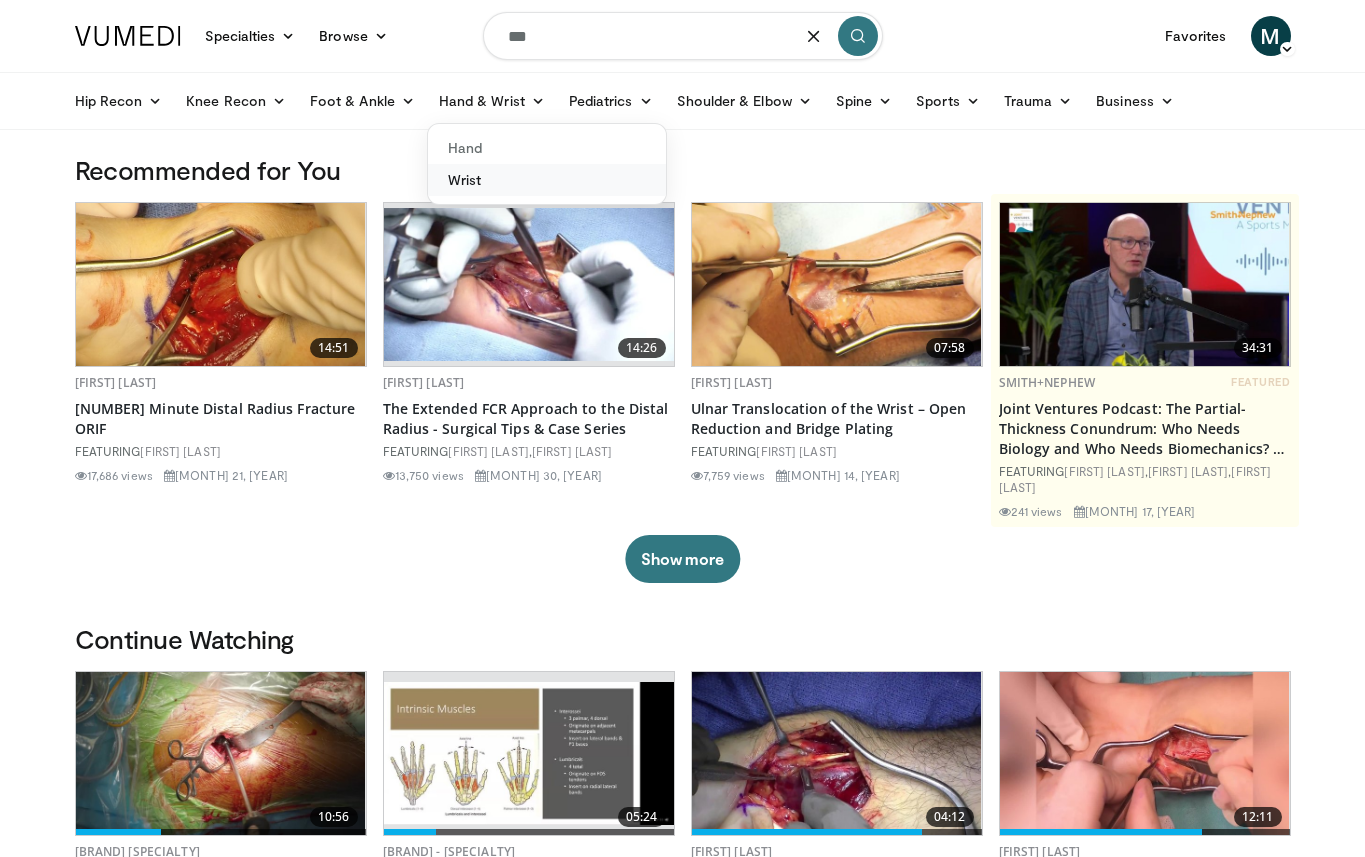 click on "Wrist" at bounding box center [547, 180] 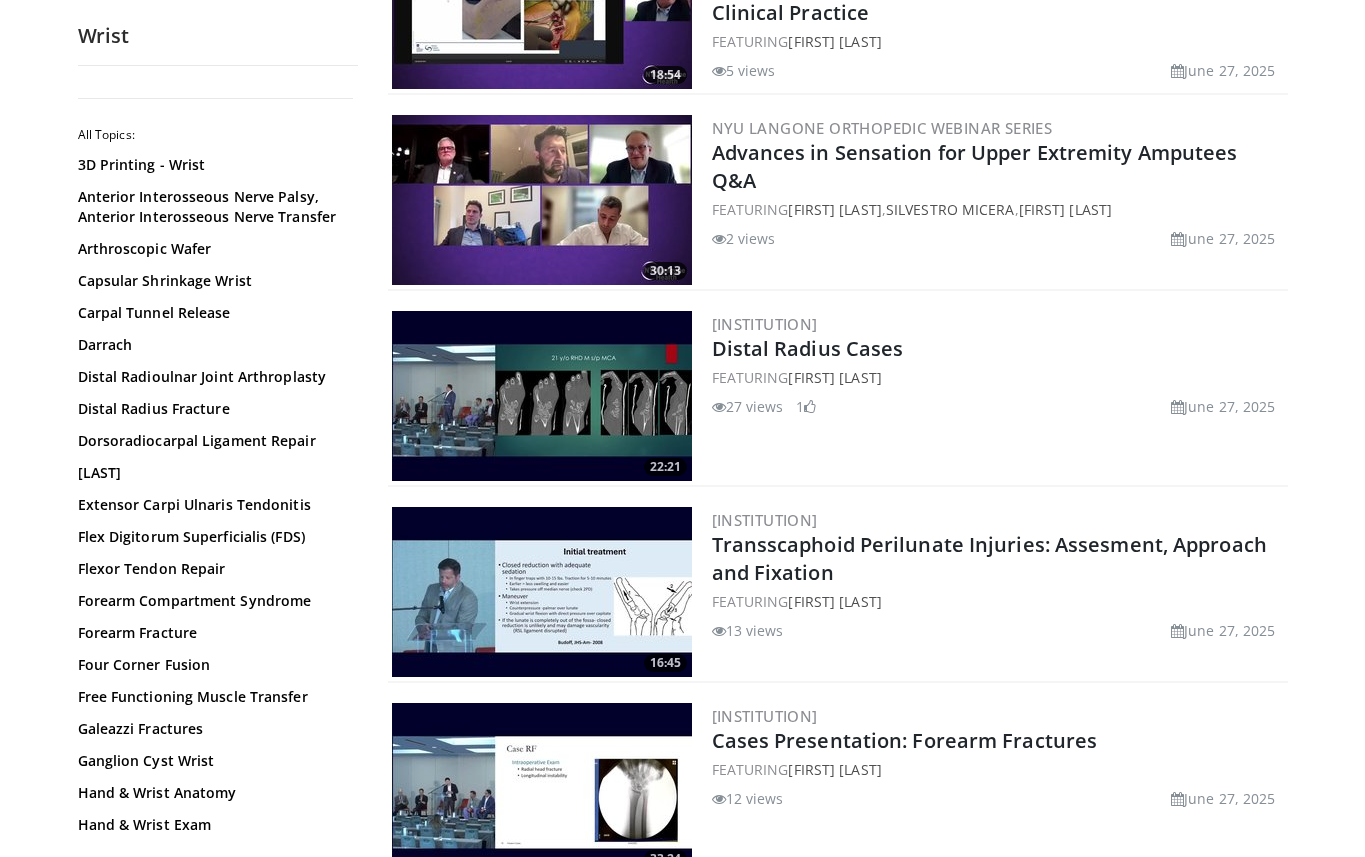 scroll, scrollTop: 900, scrollLeft: 0, axis: vertical 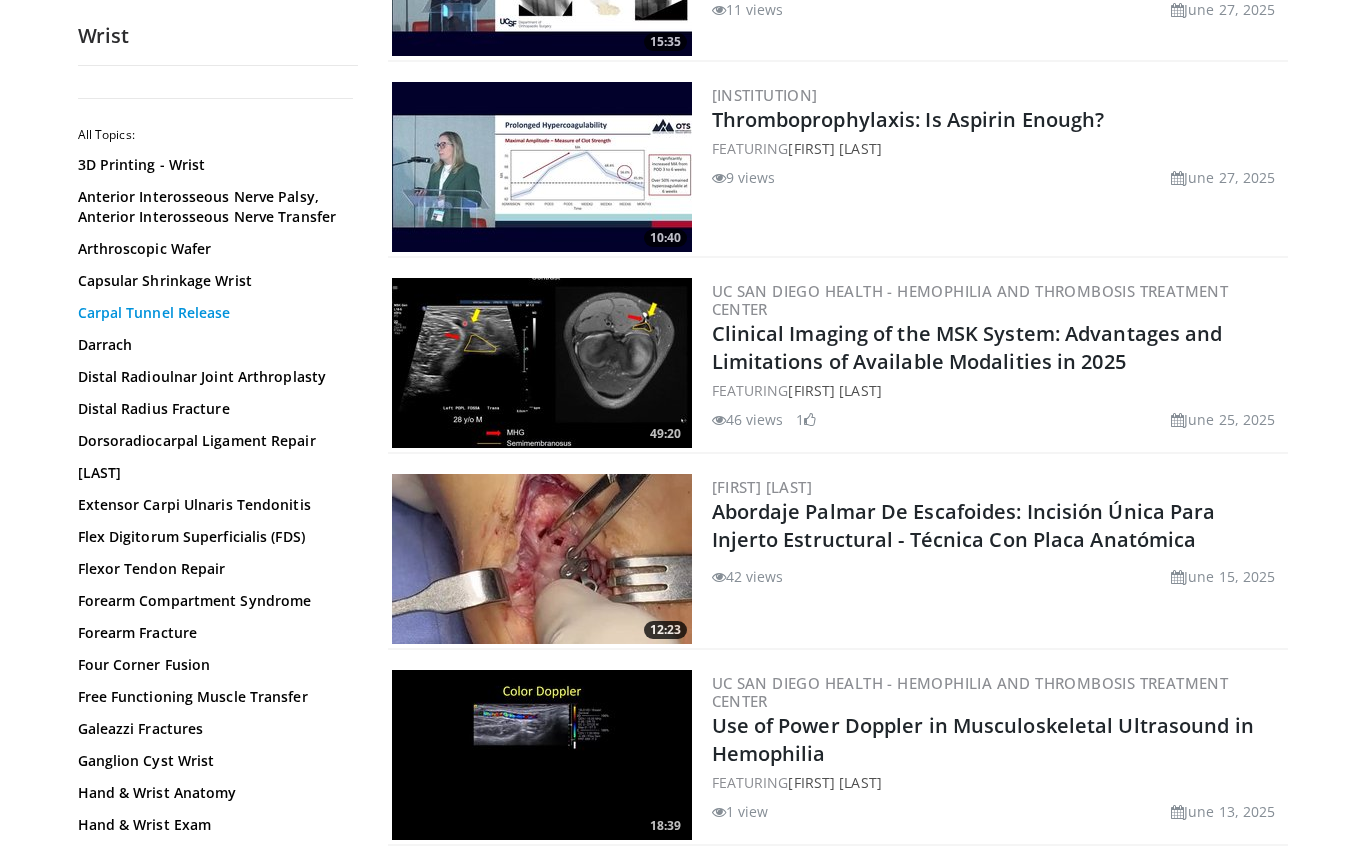 click on "Carpal Tunnel Release" at bounding box center [213, 313] 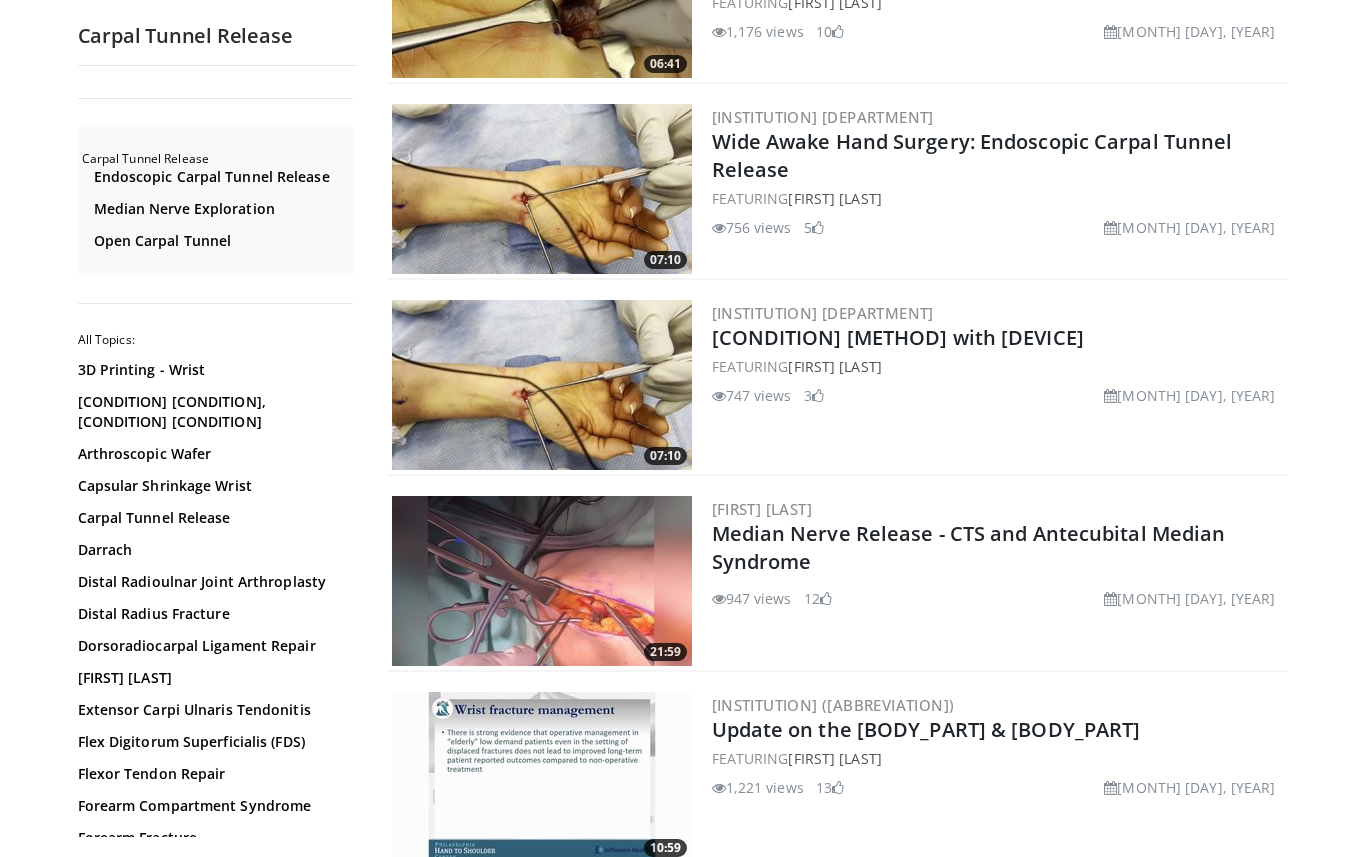 scroll, scrollTop: 1900, scrollLeft: 0, axis: vertical 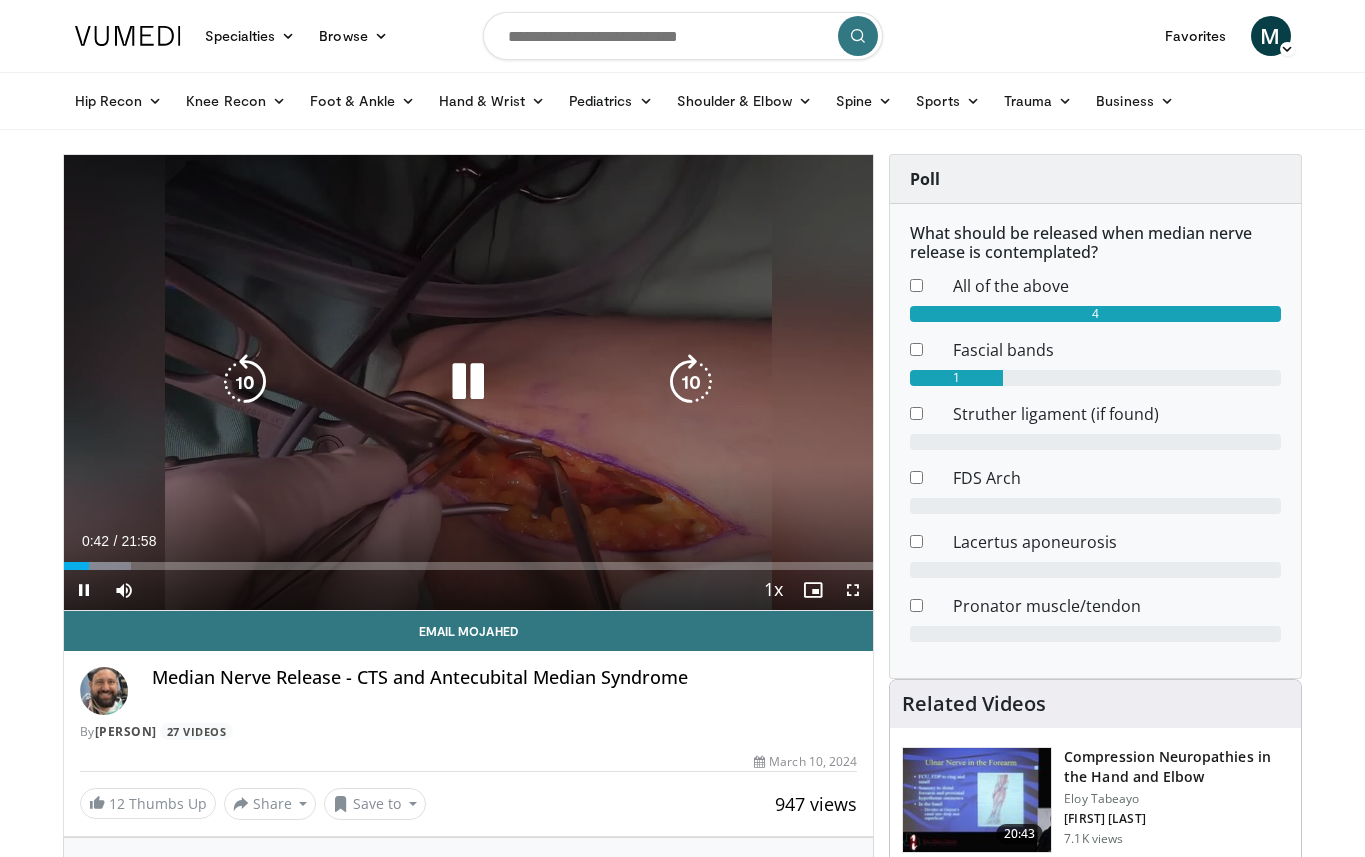 click at bounding box center [468, 382] 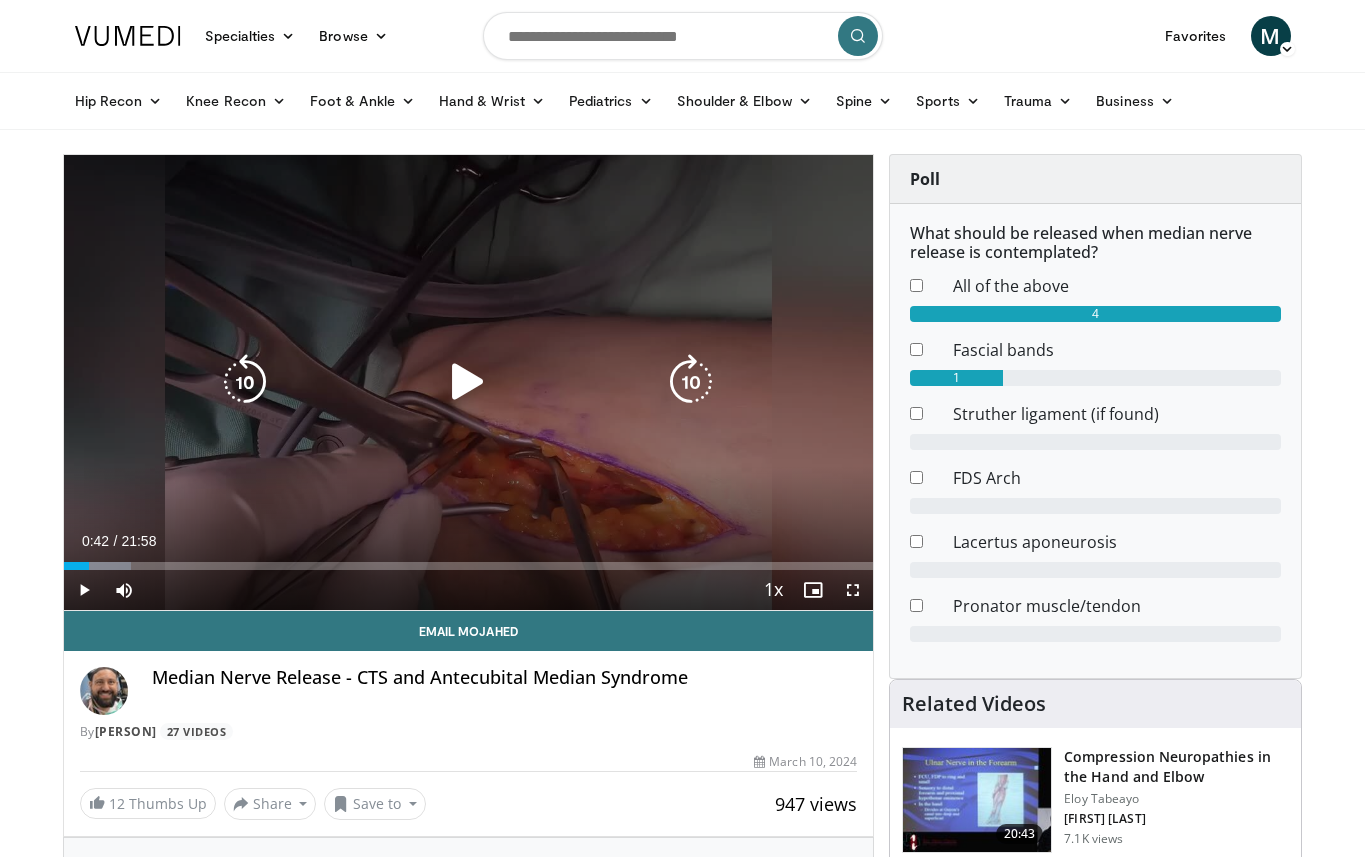 click at bounding box center (468, 382) 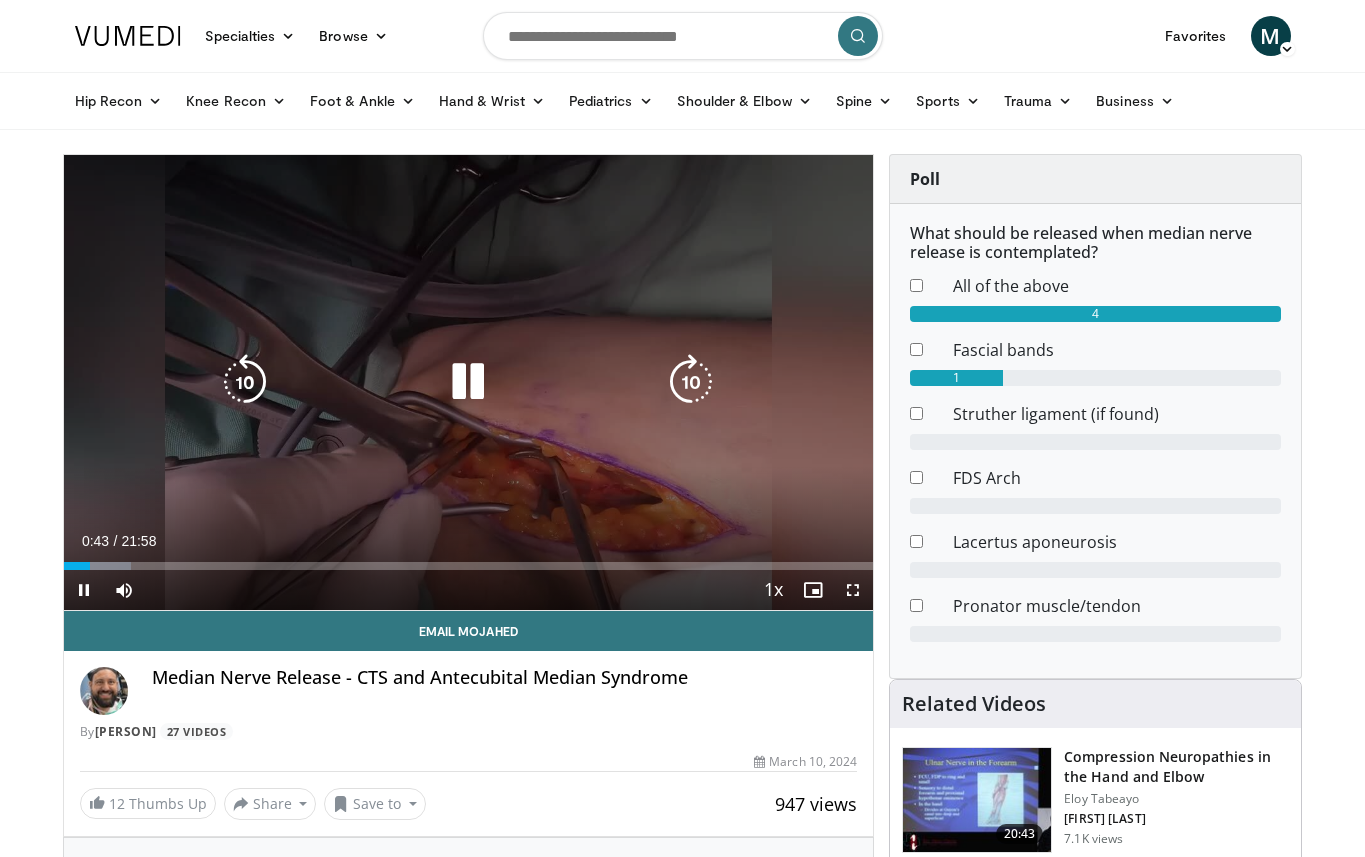 click on "10 seconds
Tap to unmute" at bounding box center (469, 382) 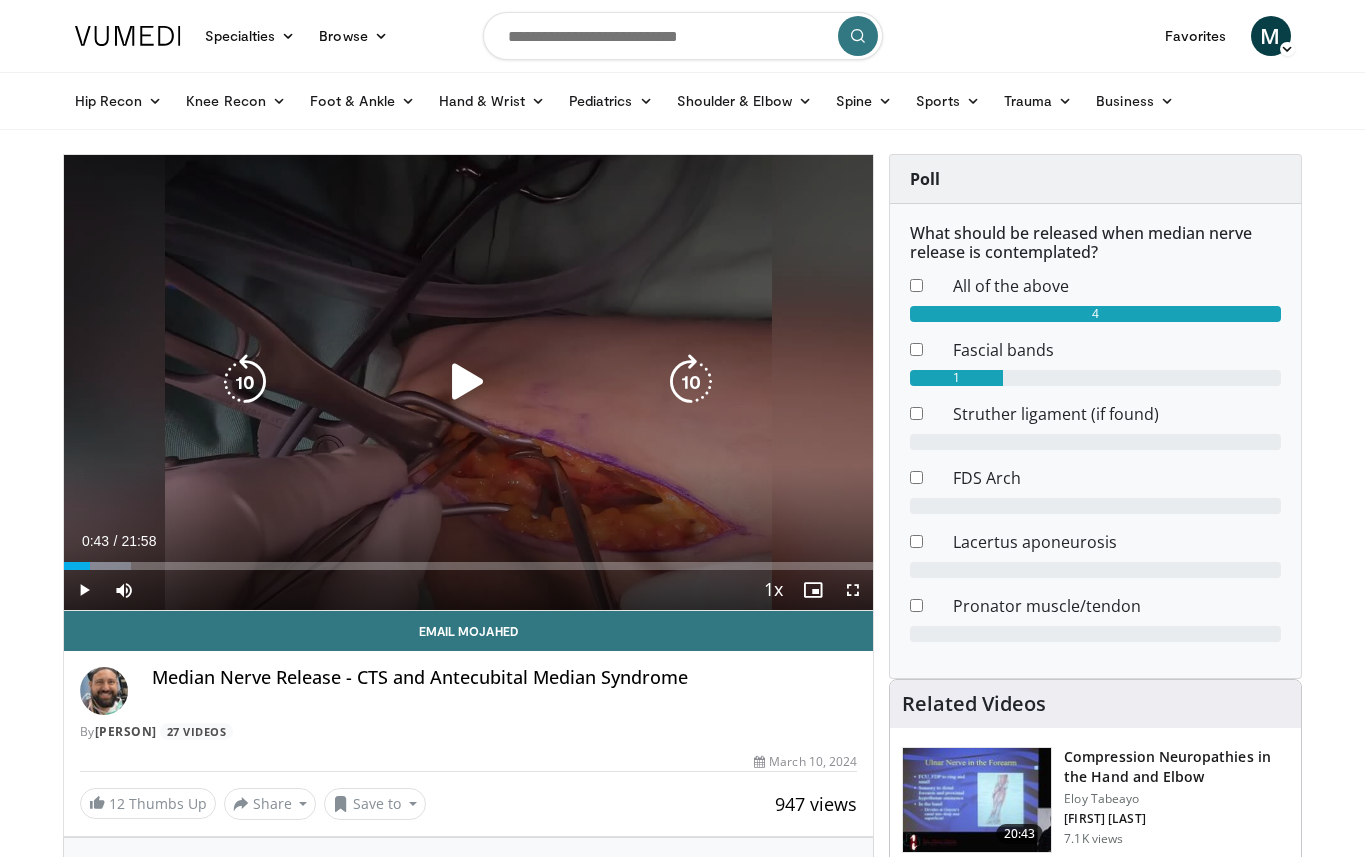 click on "10 seconds
Tap to unmute" at bounding box center [469, 382] 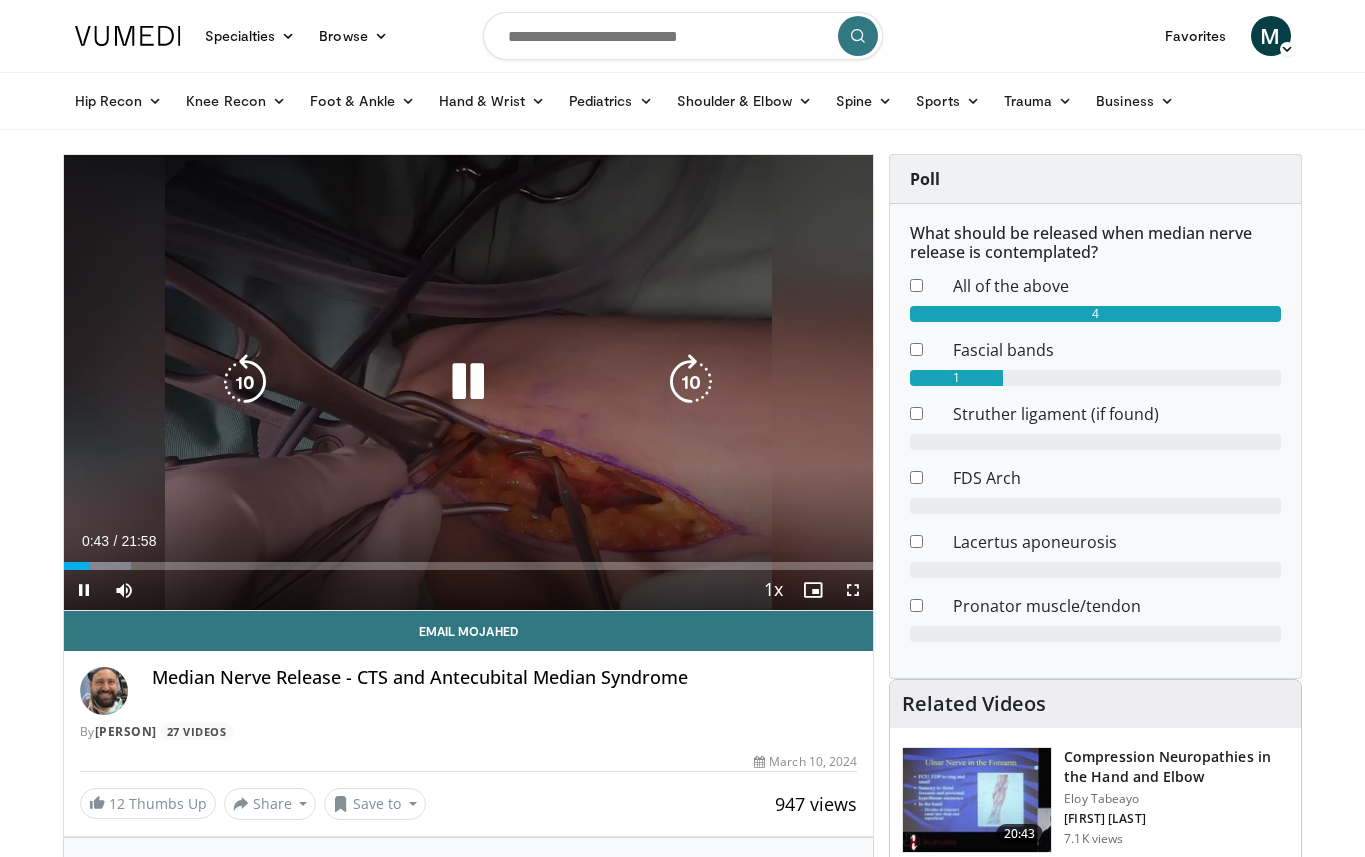 click at bounding box center (468, 382) 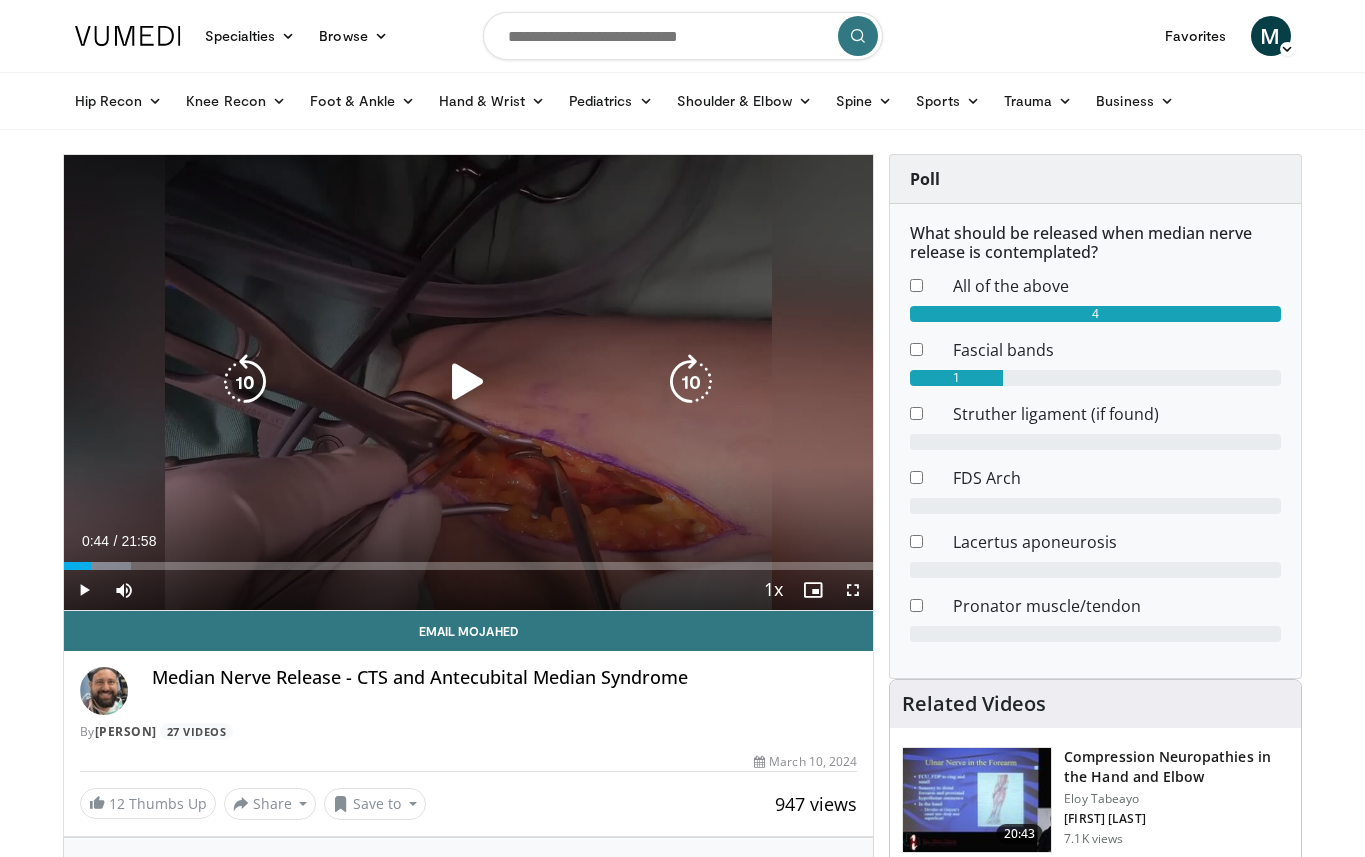 click at bounding box center [468, 382] 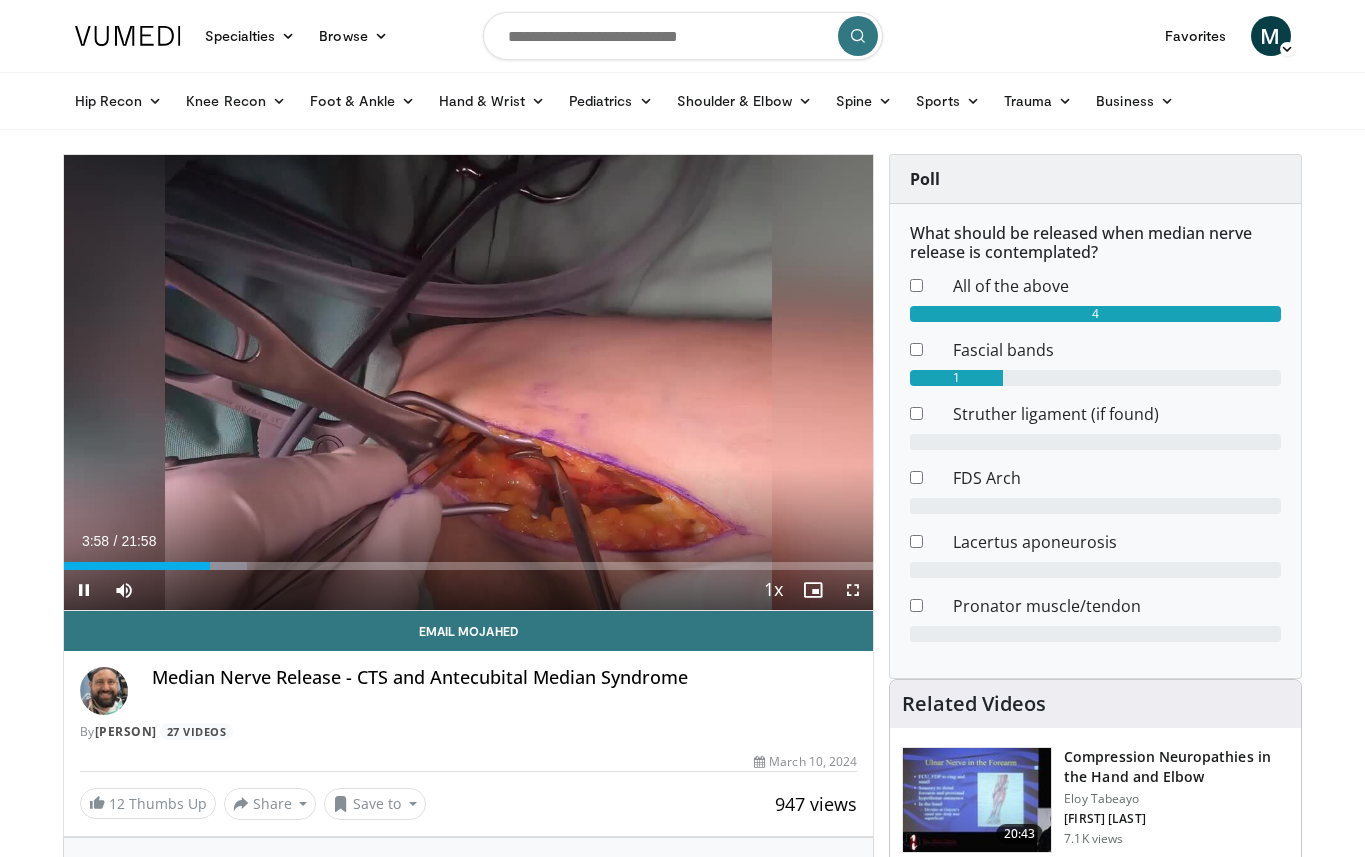 click on "Current Time  3:58 / Duration  21:58 Pause Skip Backward Skip Forward Mute 16% Loaded :  22.72% 03:58 02:23 Stream Type  LIVE Seek to live, currently behind live LIVE   1x Playback Rate 0.5x 0.75x 1x , selected 1.25x 1.5x 1.75x 2x Chapters Chapters Descriptions descriptions off , selected Captions captions settings , opens captions settings dialog captions off , selected Audio Track en (Main) , selected Fullscreen Enable picture-in-picture mode" at bounding box center (469, 590) 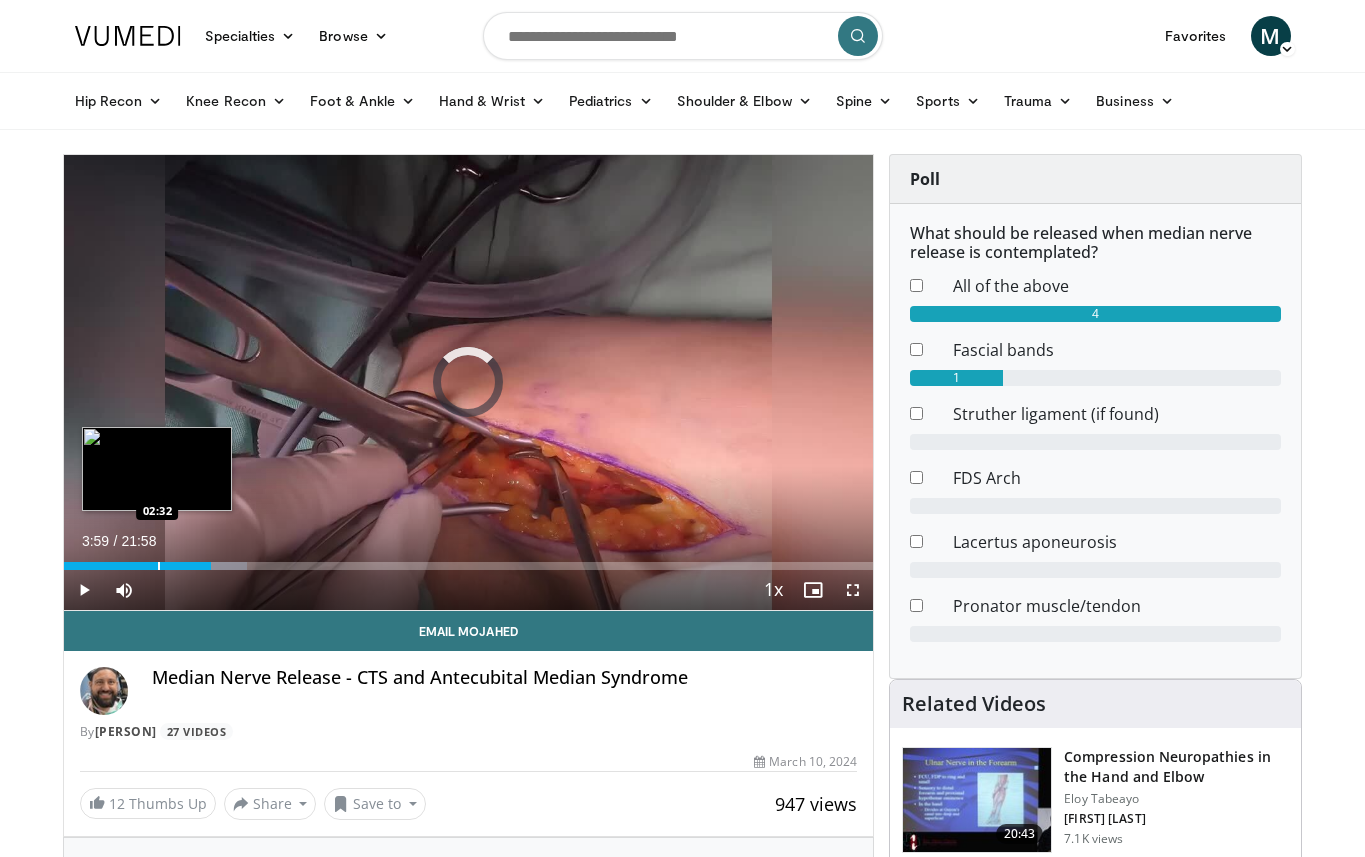 click at bounding box center [159, 566] 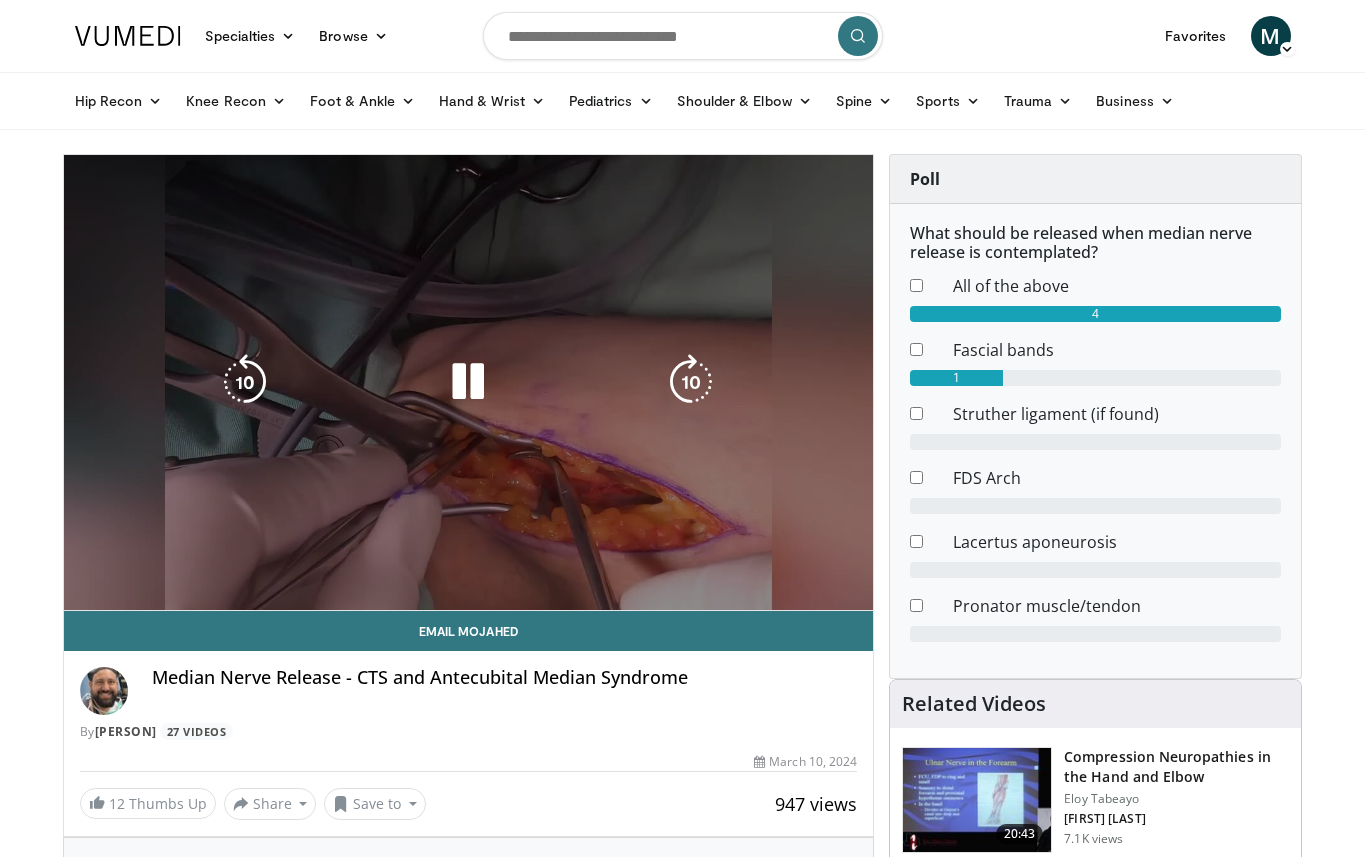 click on "10 seconds
Tap to unmute" at bounding box center (469, 382) 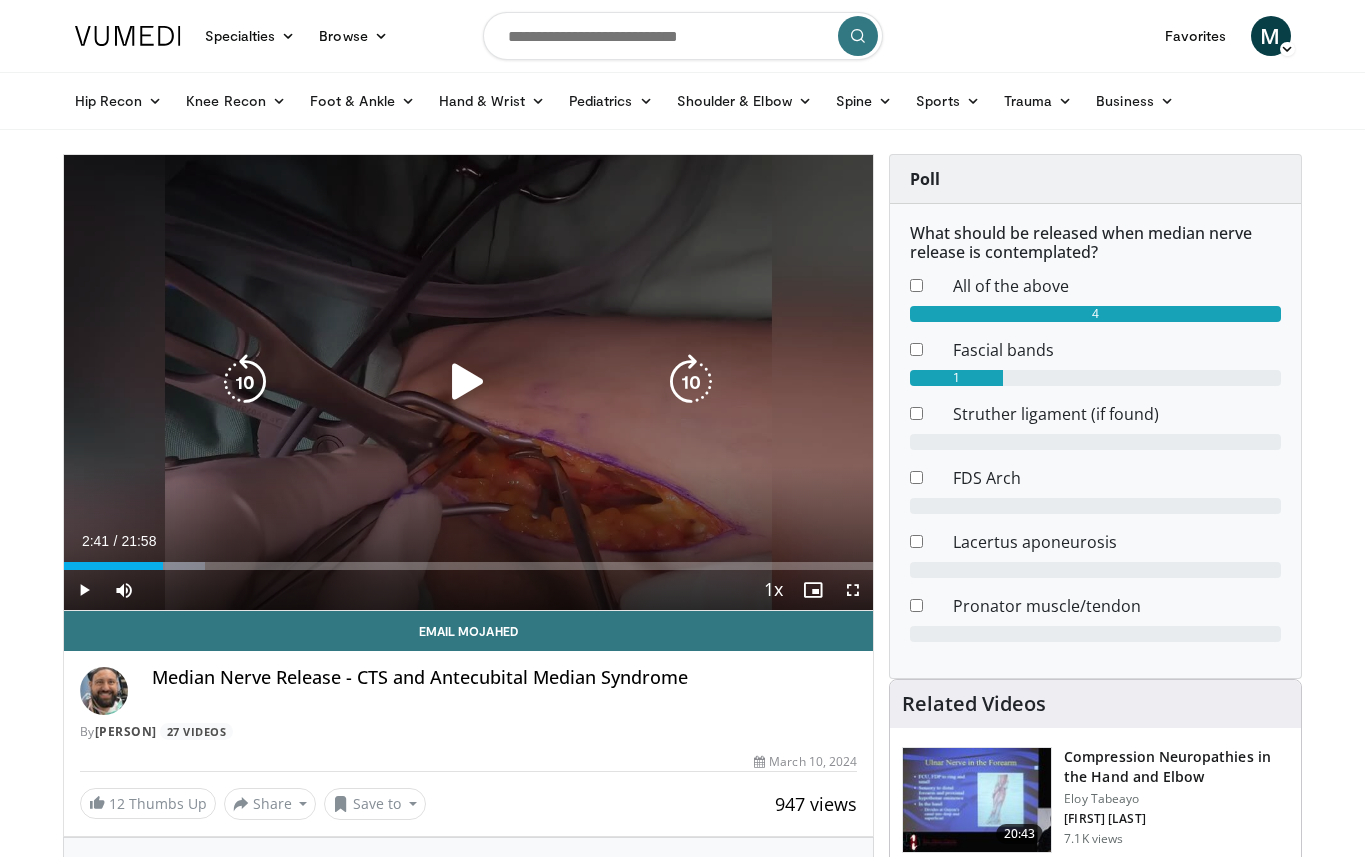 click on "10 seconds
Tap to unmute" at bounding box center (469, 382) 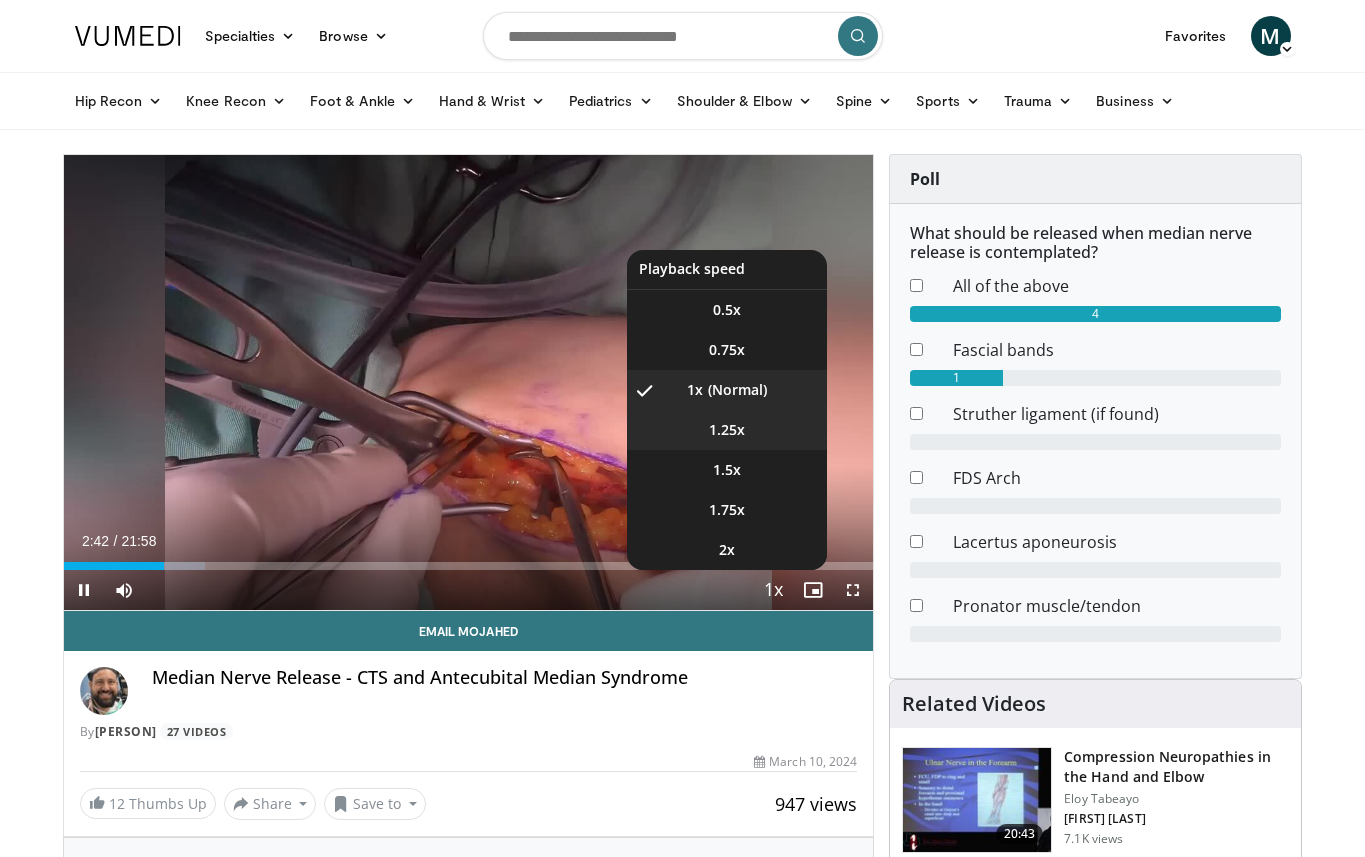 click on "1.25x" at bounding box center (727, 310) 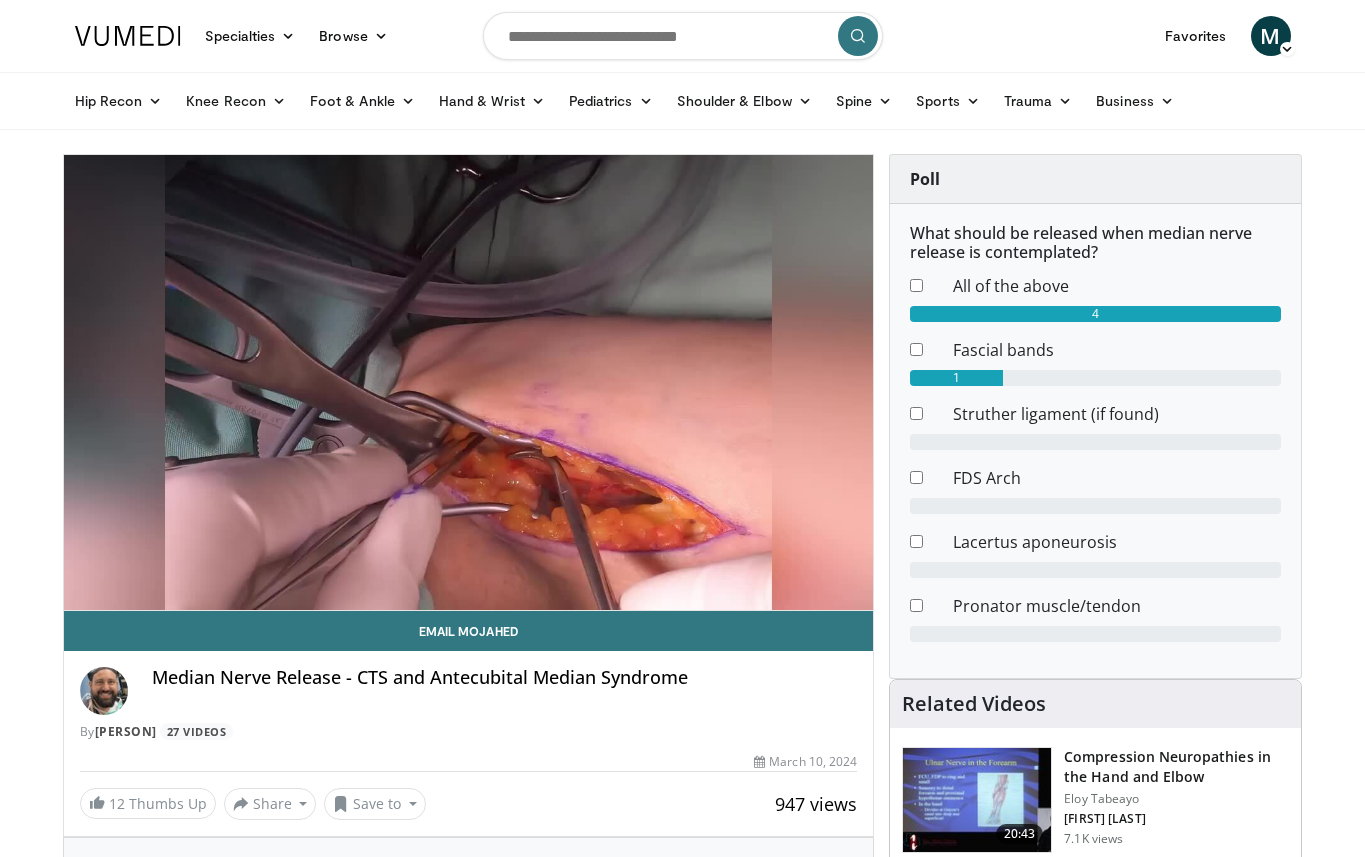 click on "By
Mojahed Sakhnini
27 Videos" at bounding box center [469, 732] 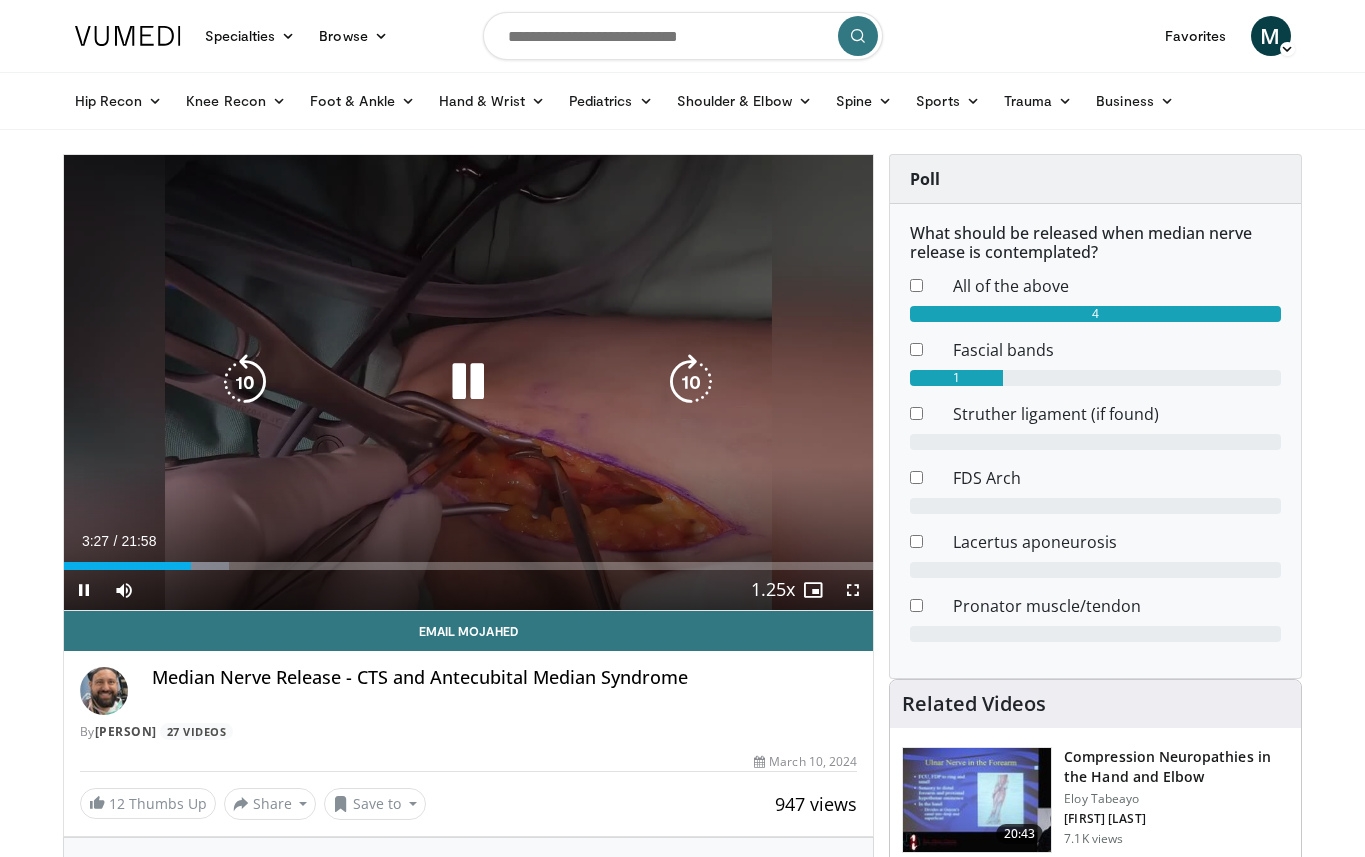 click at bounding box center [691, 382] 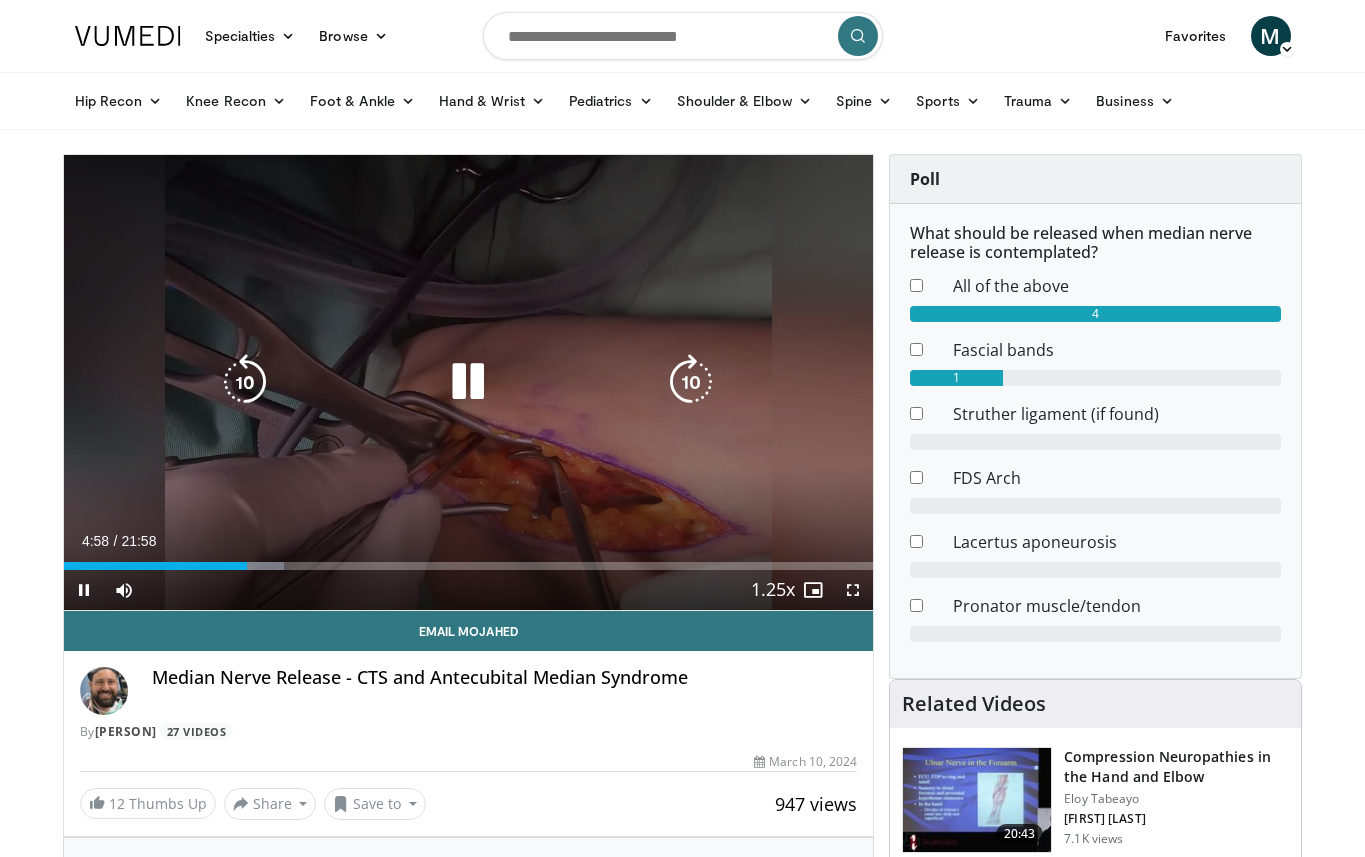 click at bounding box center (691, 382) 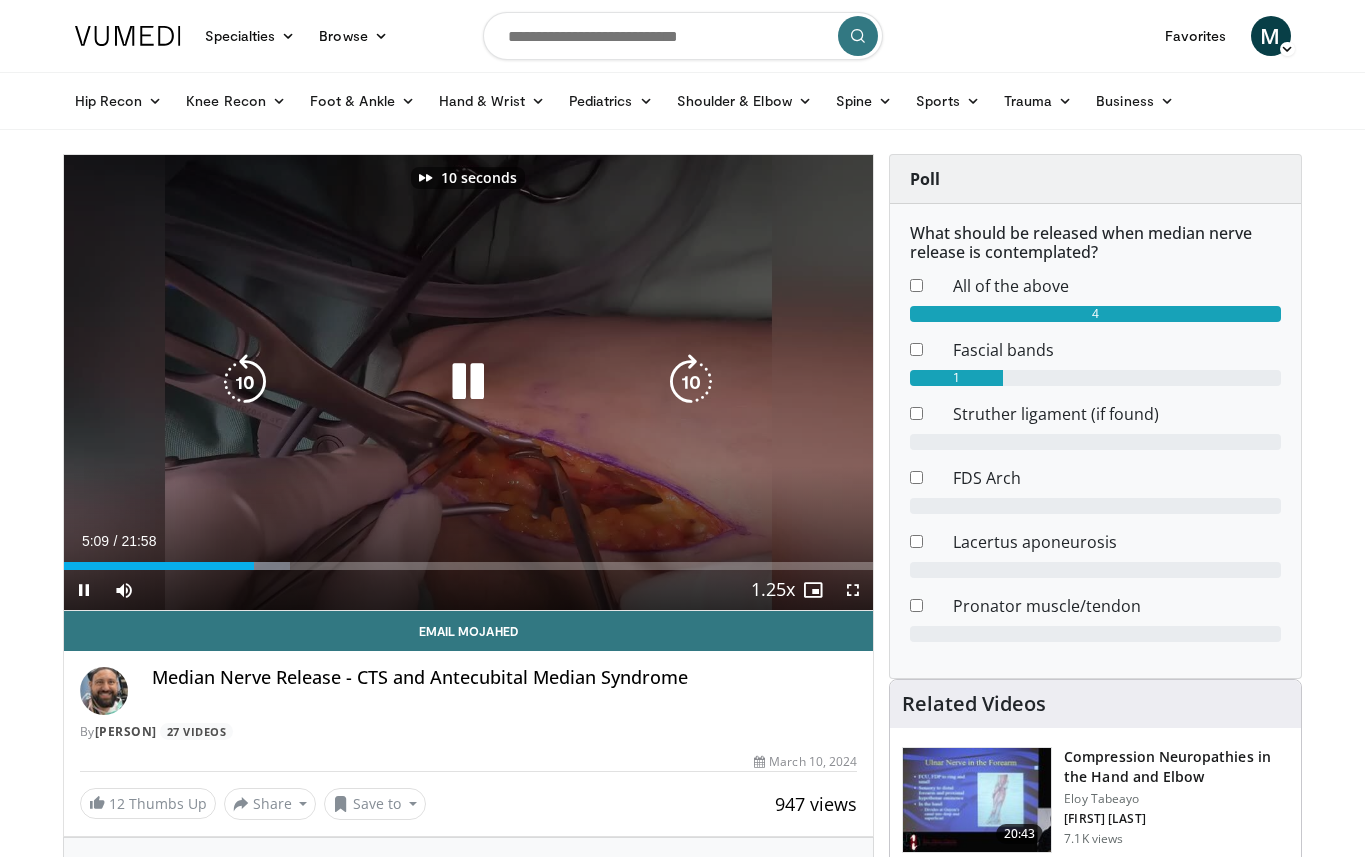 click at bounding box center [691, 382] 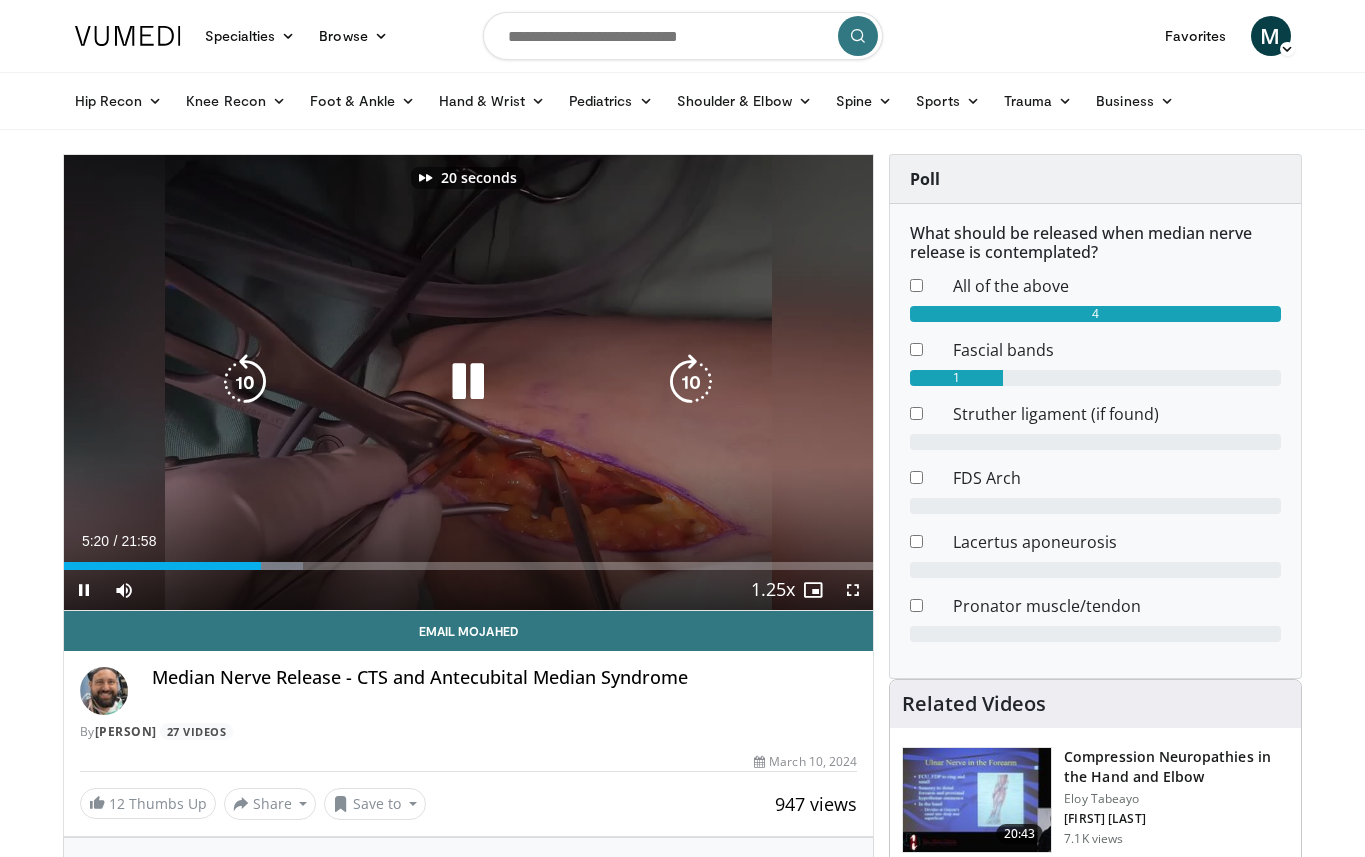 click at bounding box center [691, 382] 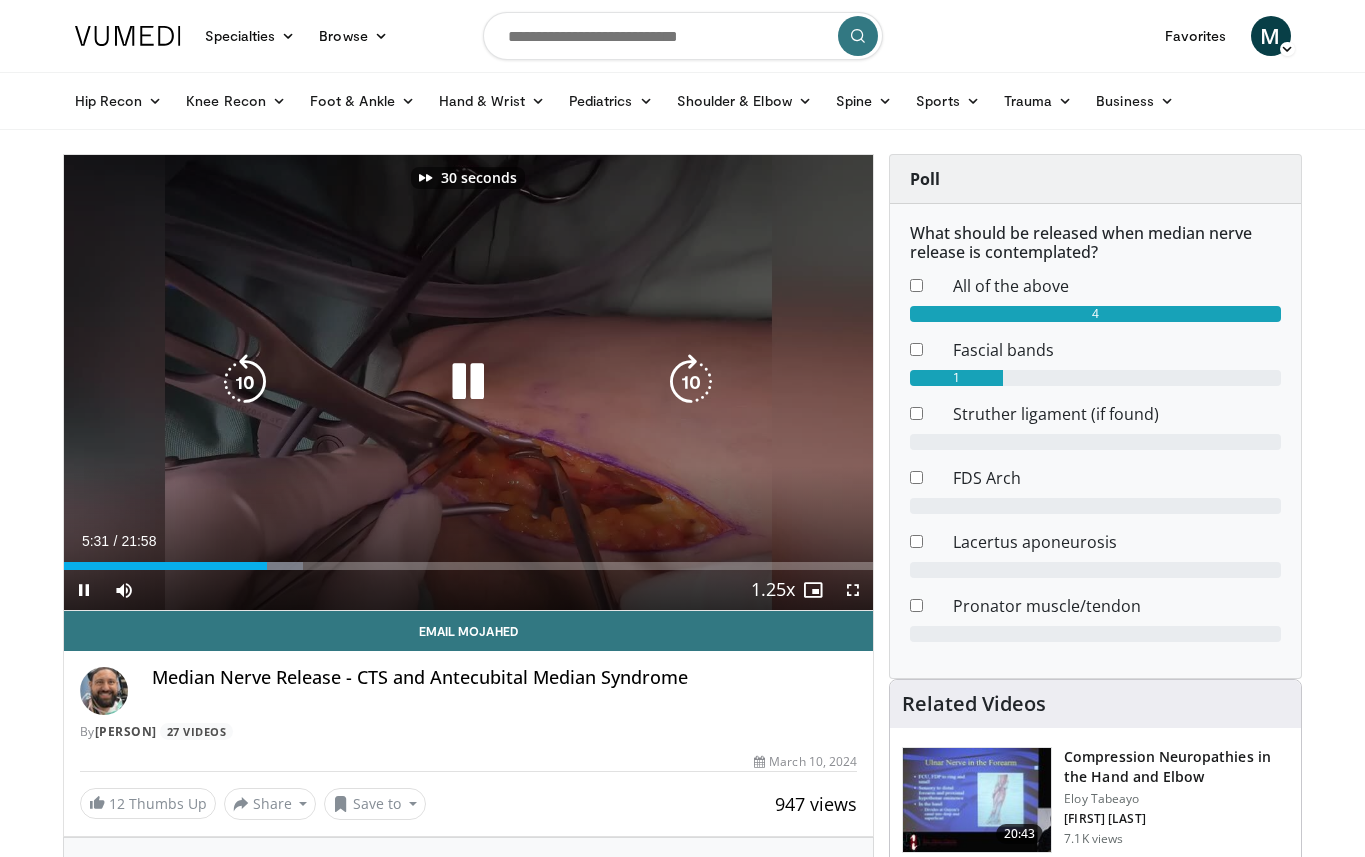 click at bounding box center [691, 382] 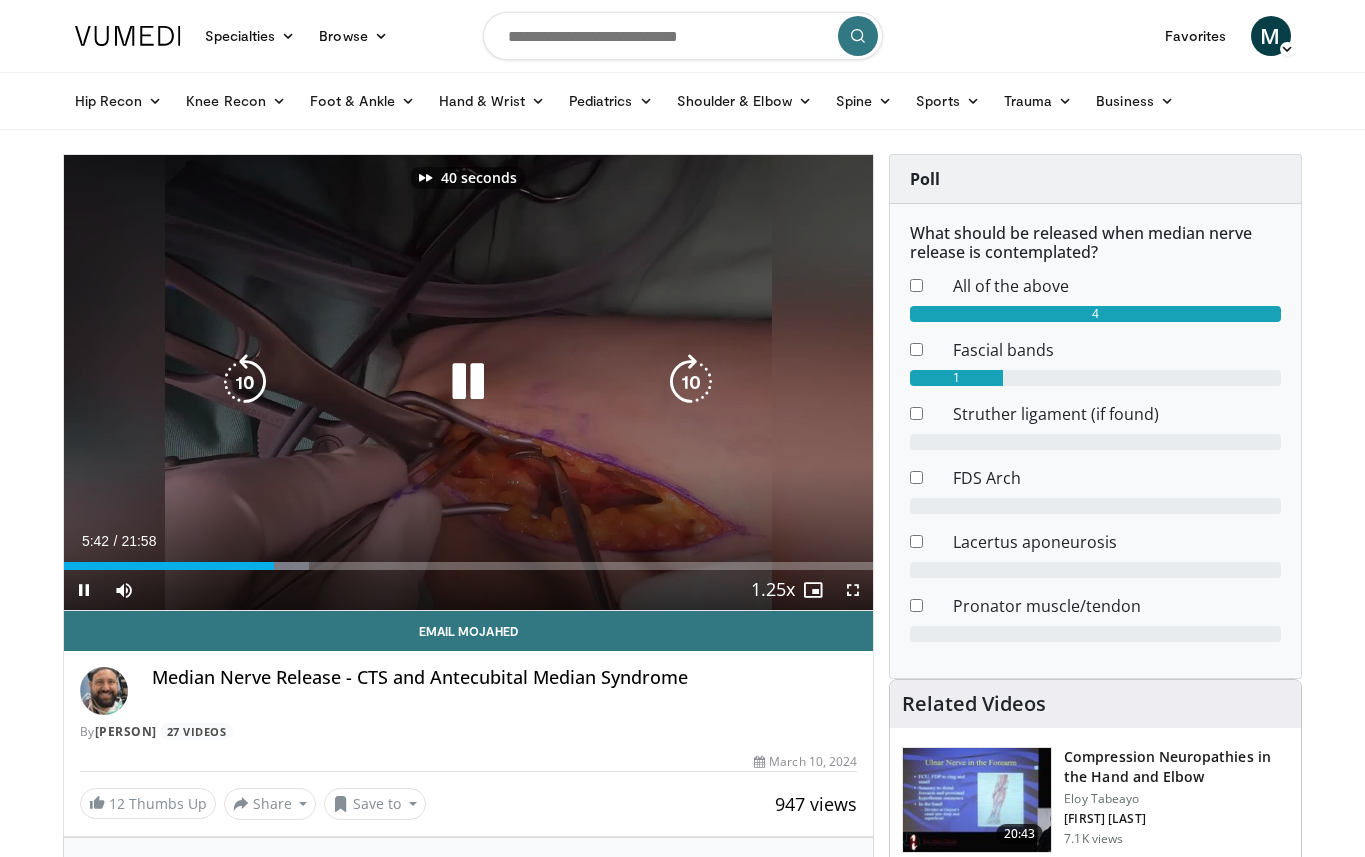click at bounding box center (691, 382) 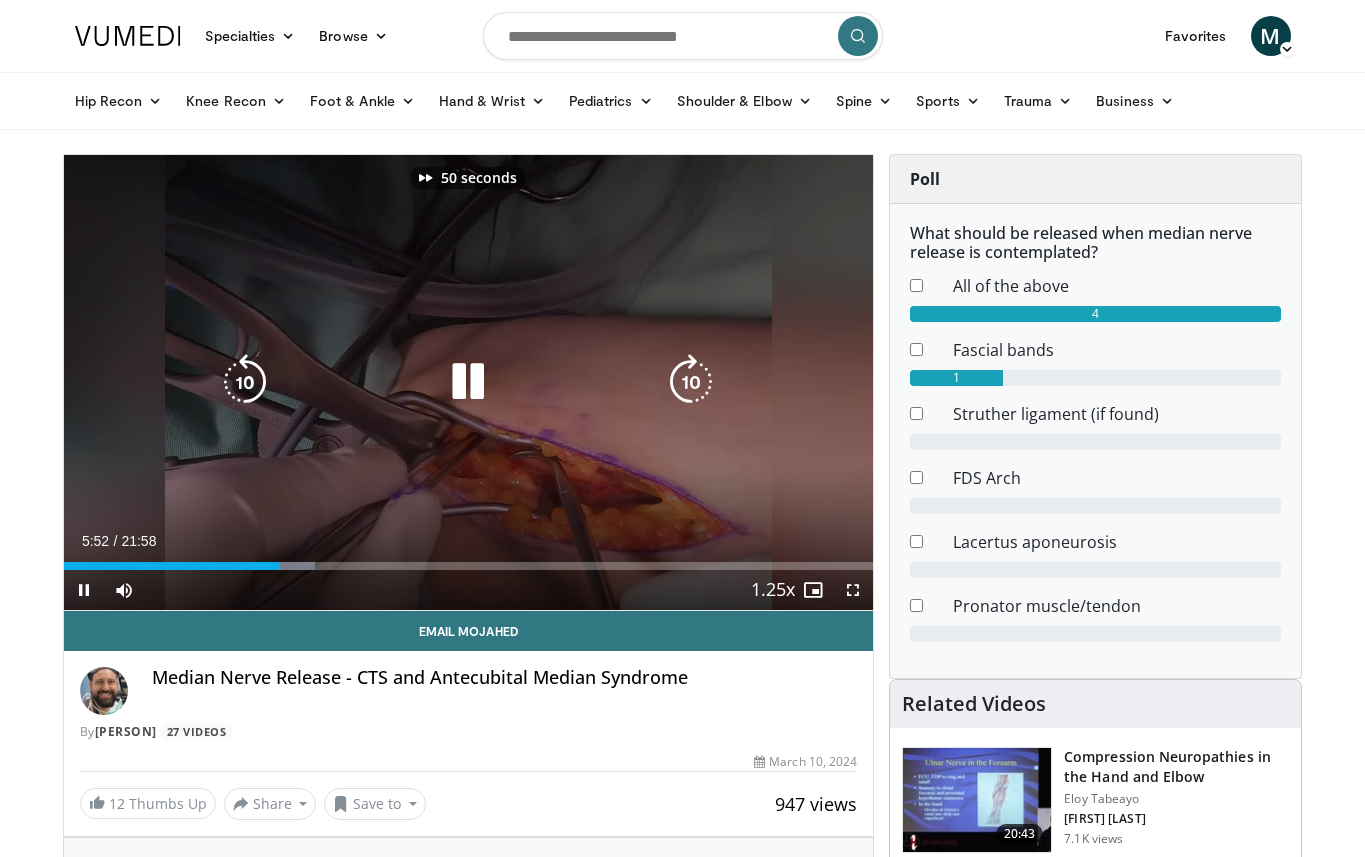 click at bounding box center [691, 382] 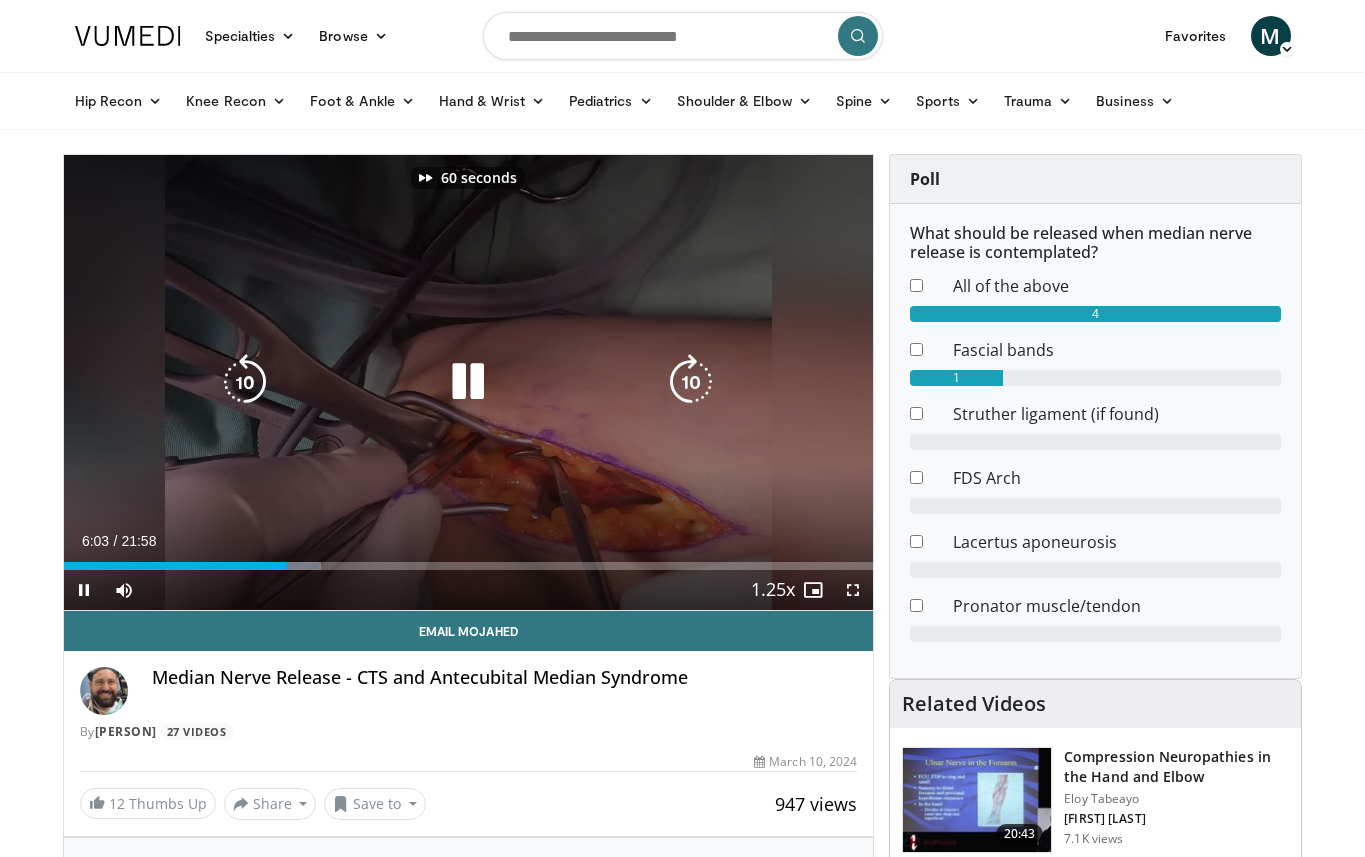 click at bounding box center (691, 382) 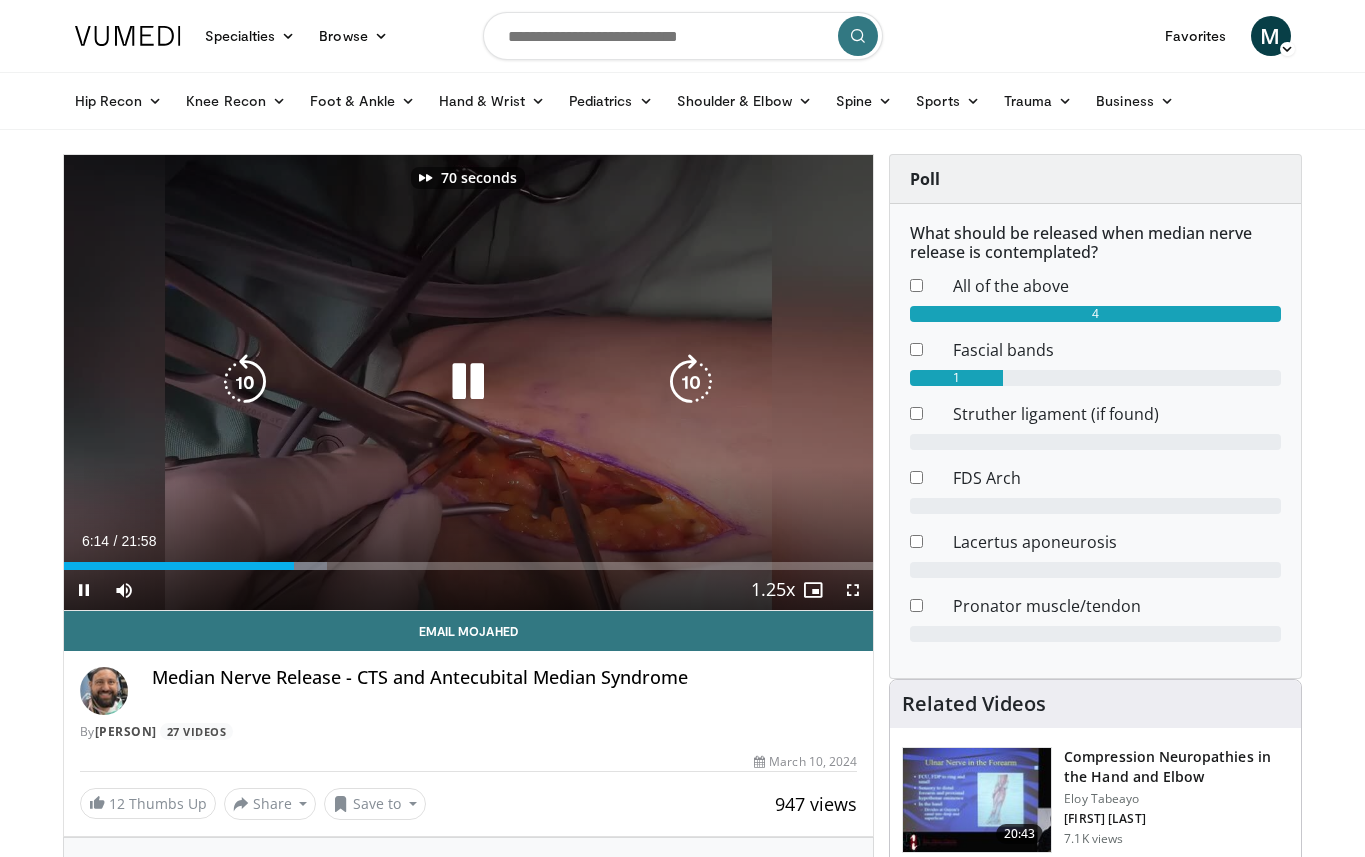 click at bounding box center [691, 382] 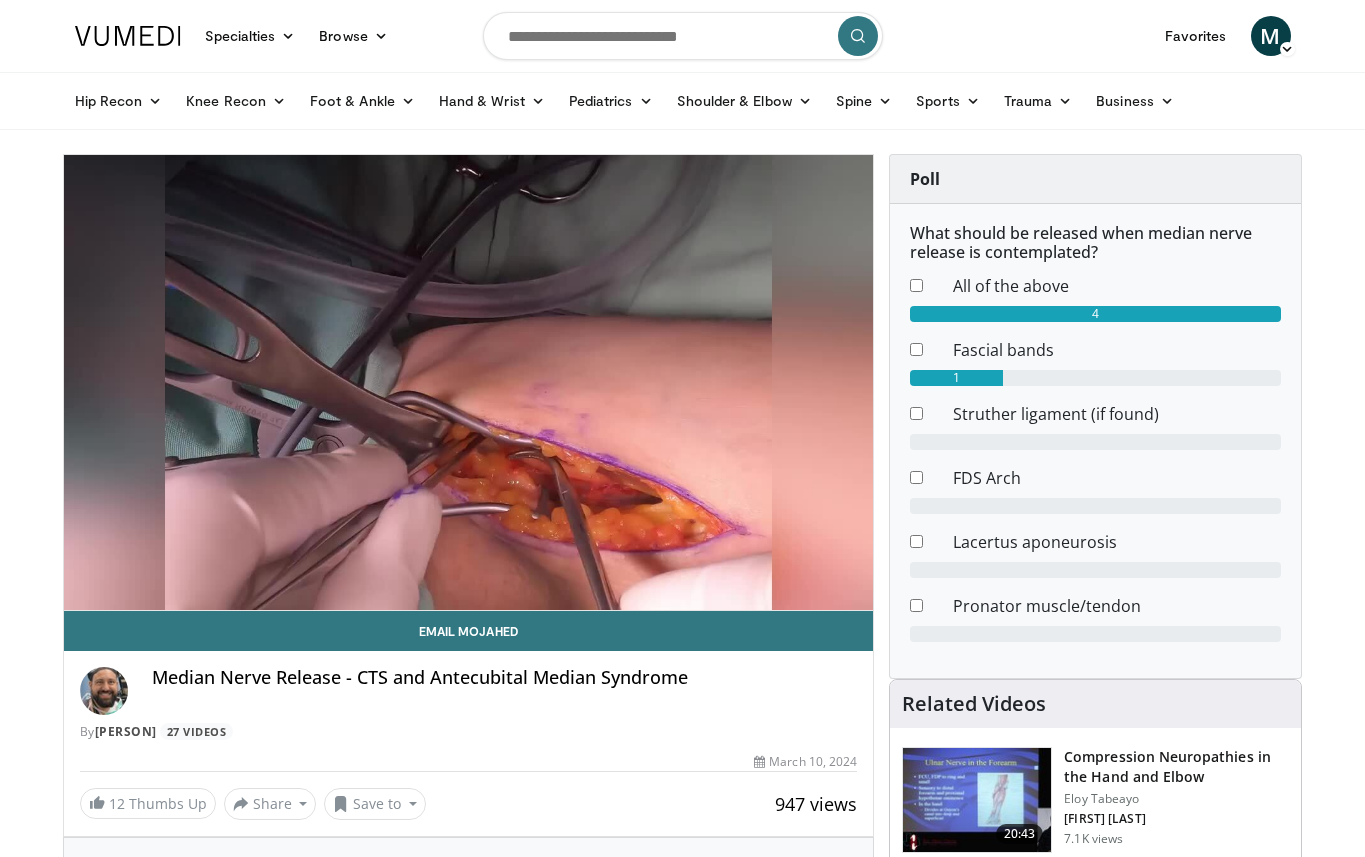 click on "80 seconds
Tap to unmute" at bounding box center (469, 382) 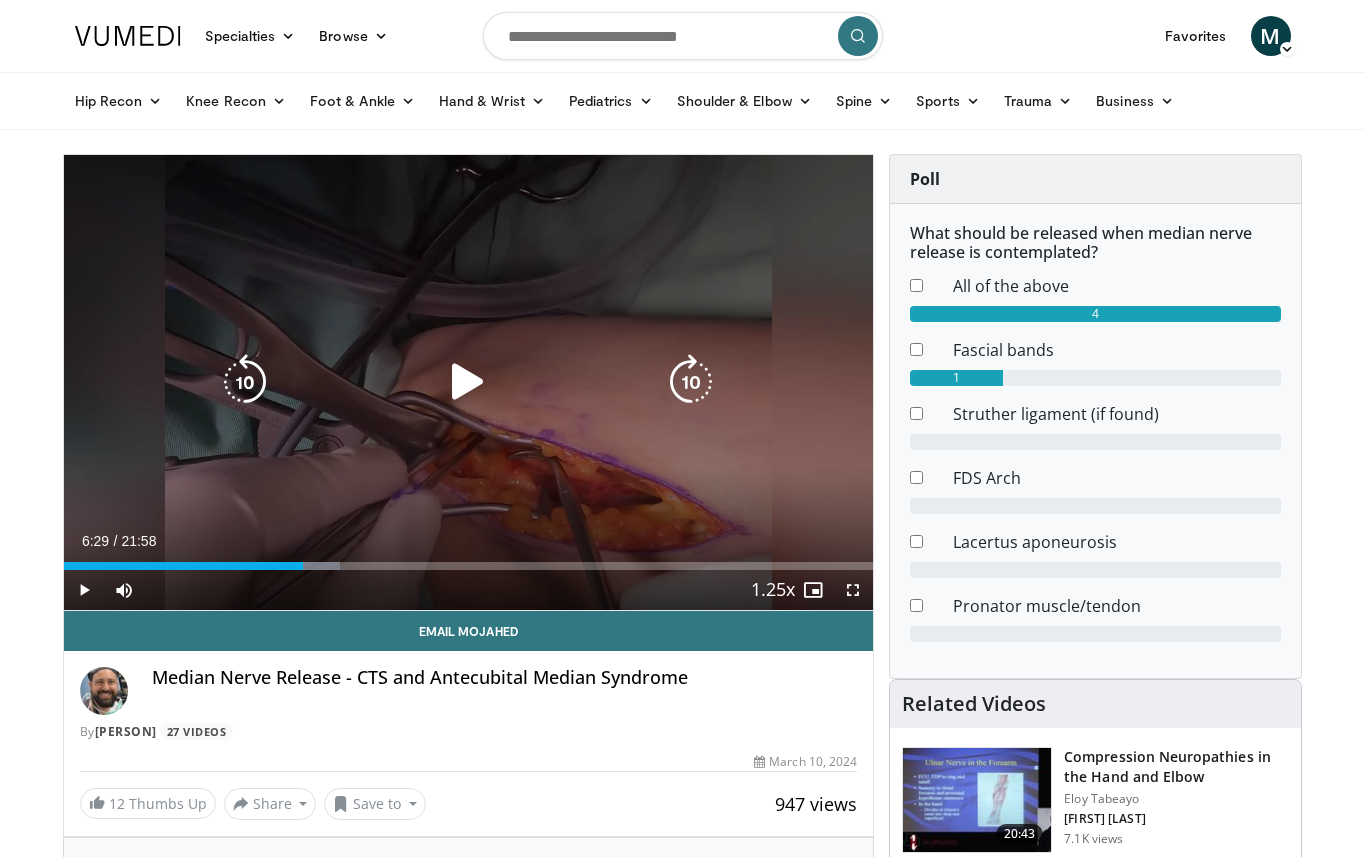click at bounding box center (691, 382) 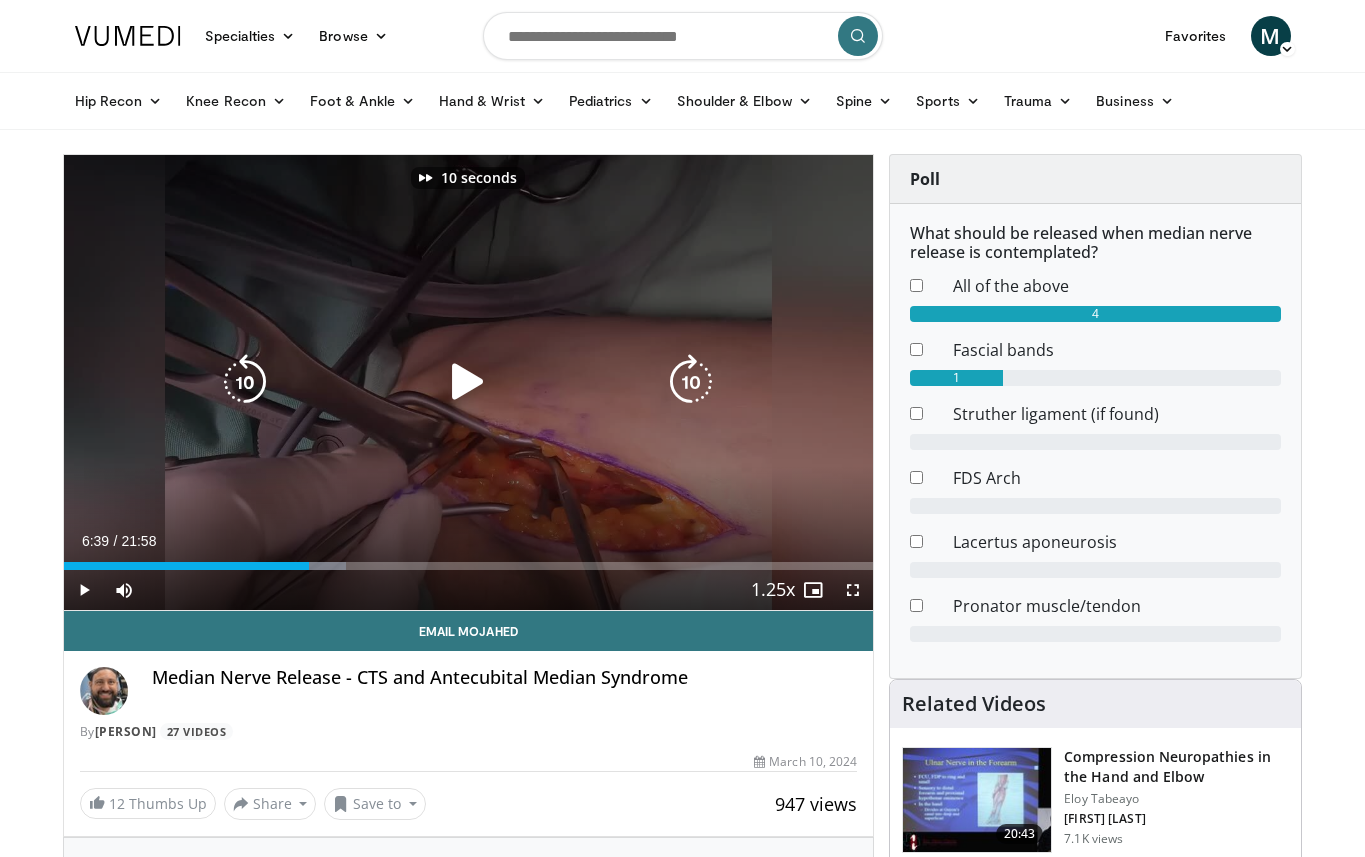 click at bounding box center (691, 382) 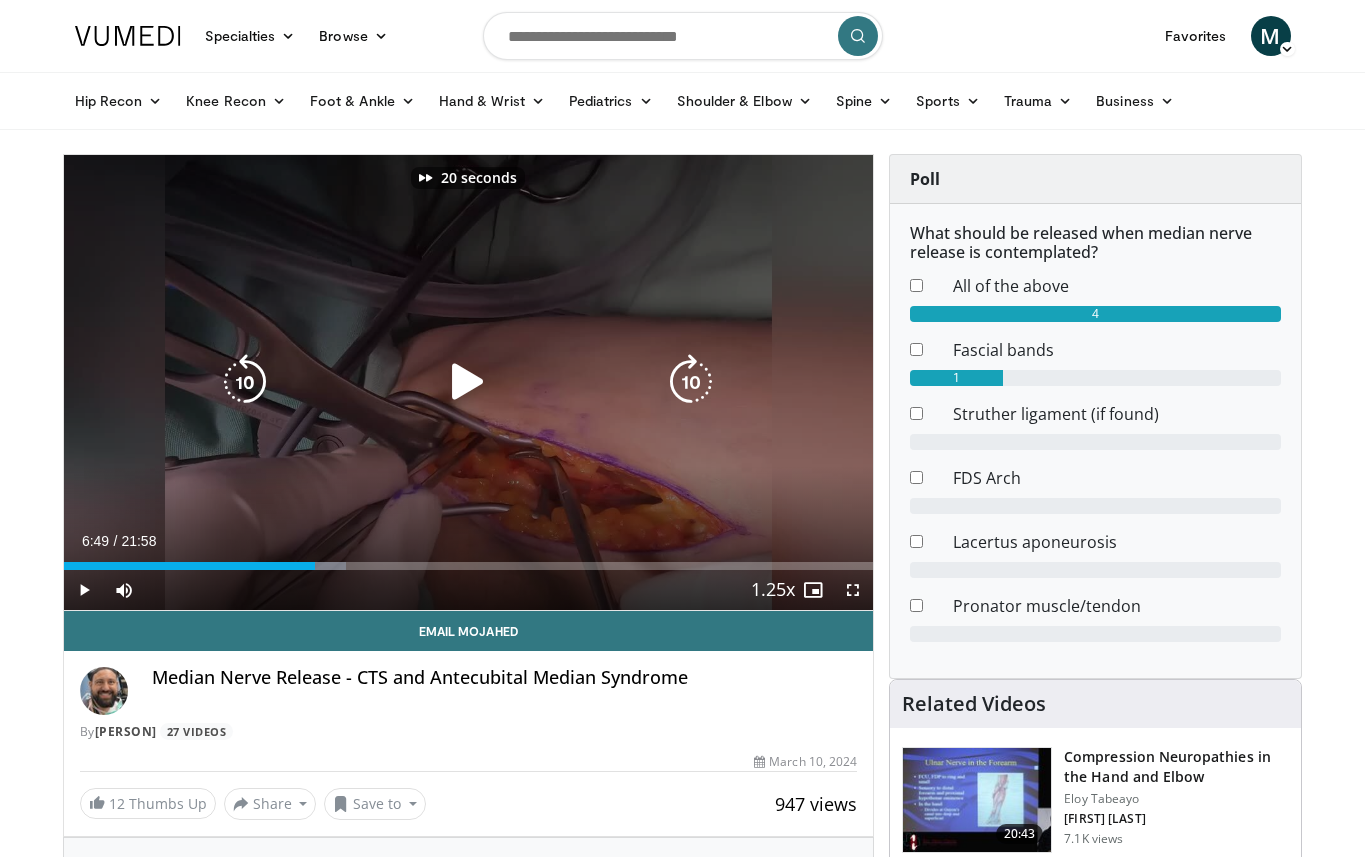 click at bounding box center [691, 382] 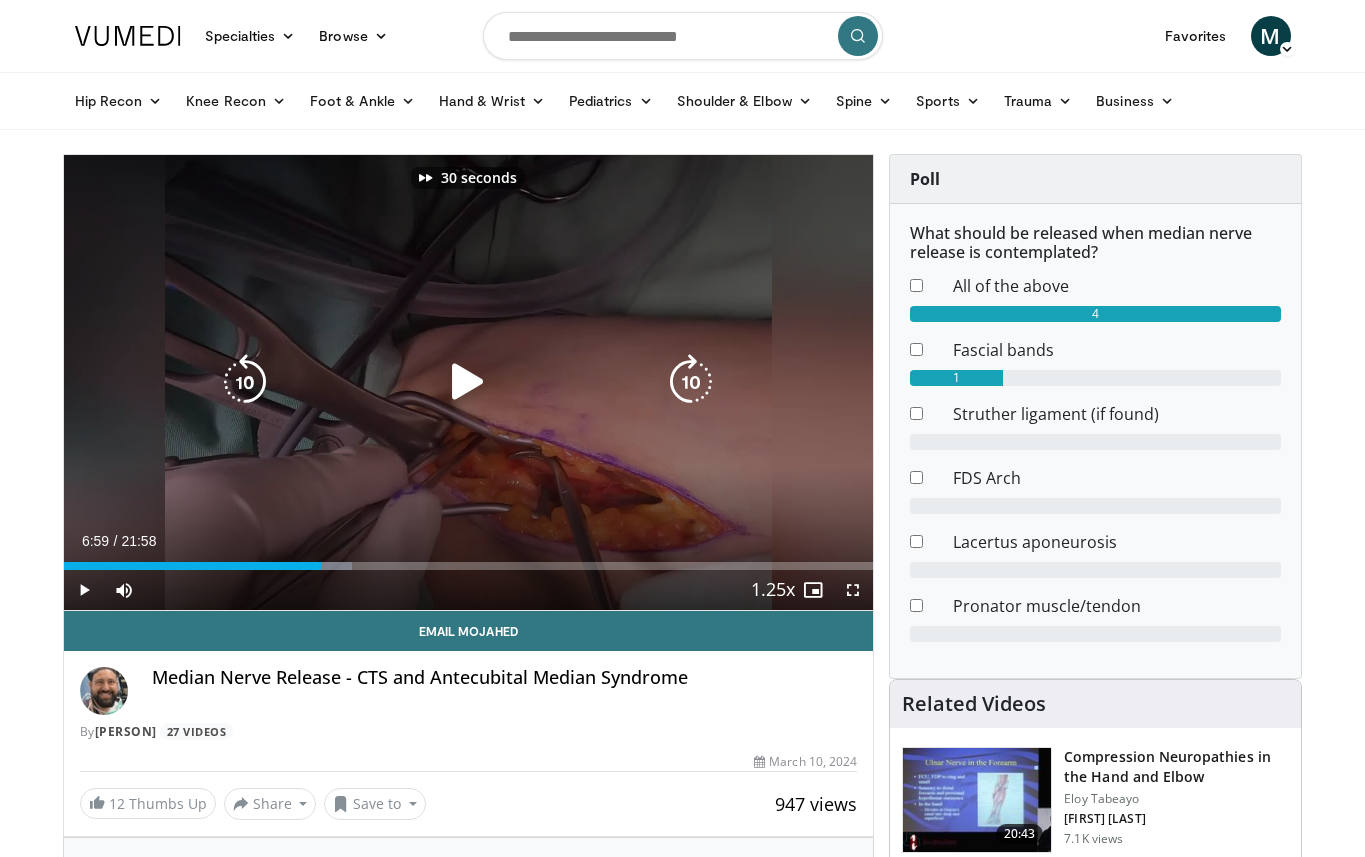 click at bounding box center (691, 382) 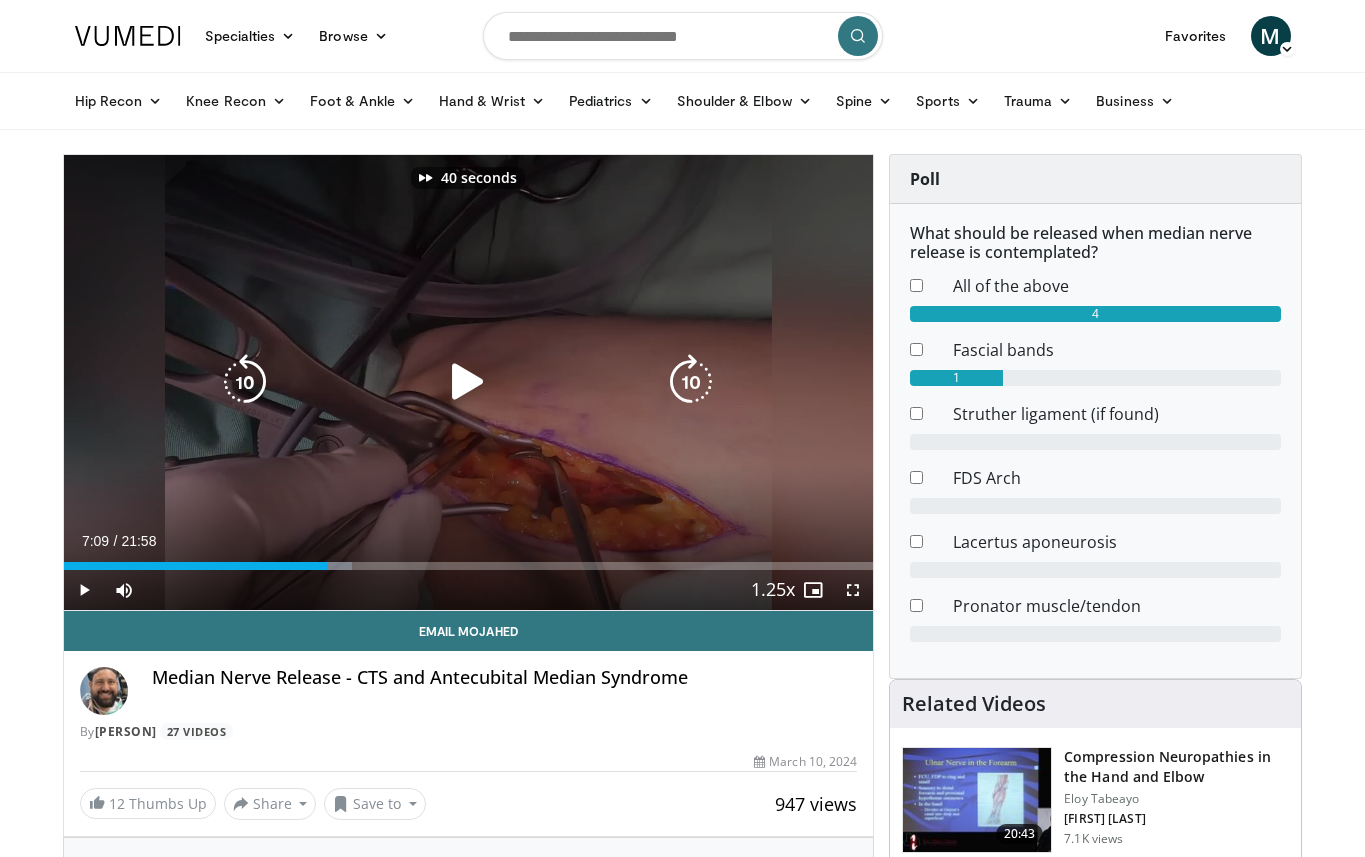 click at bounding box center [691, 382] 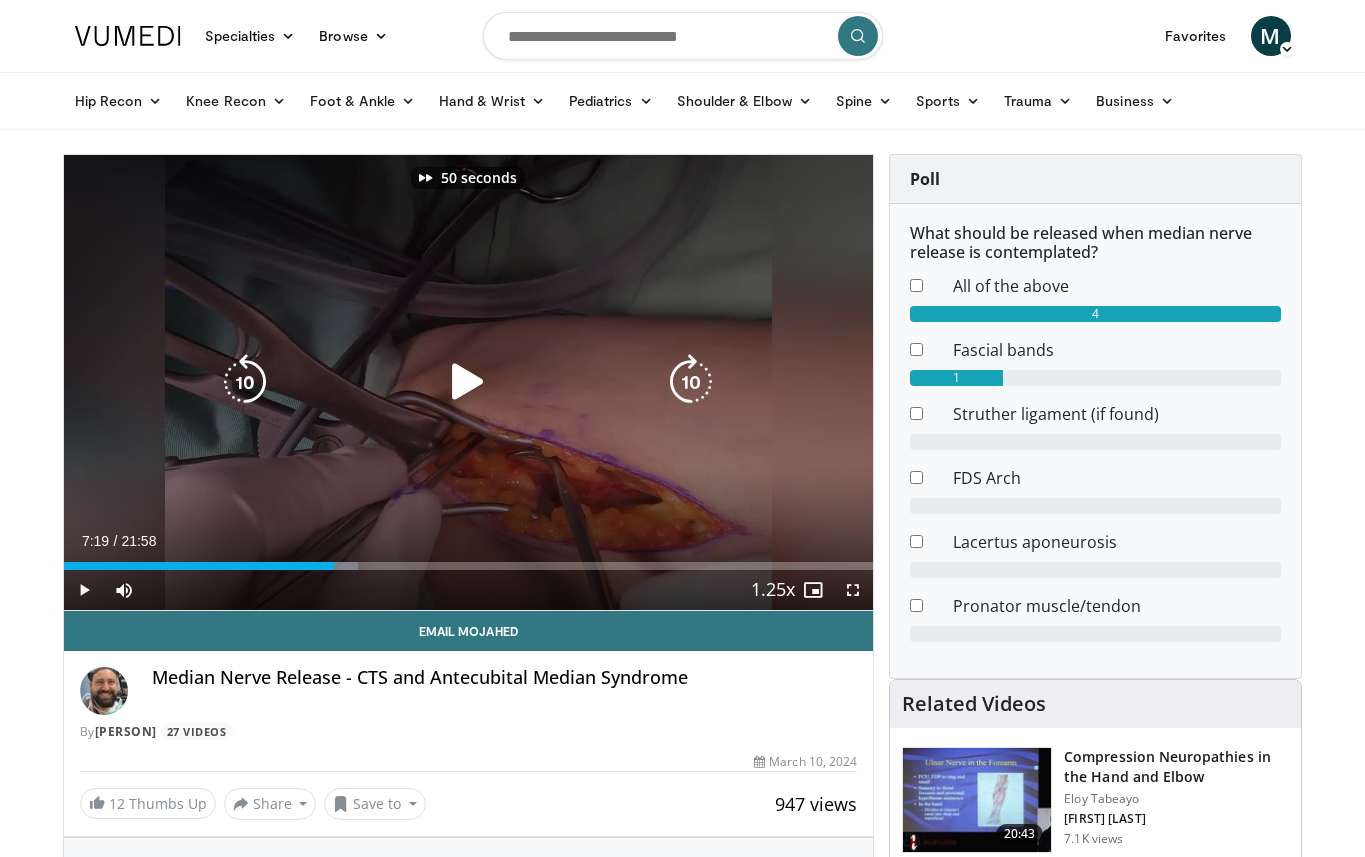 click at bounding box center (691, 382) 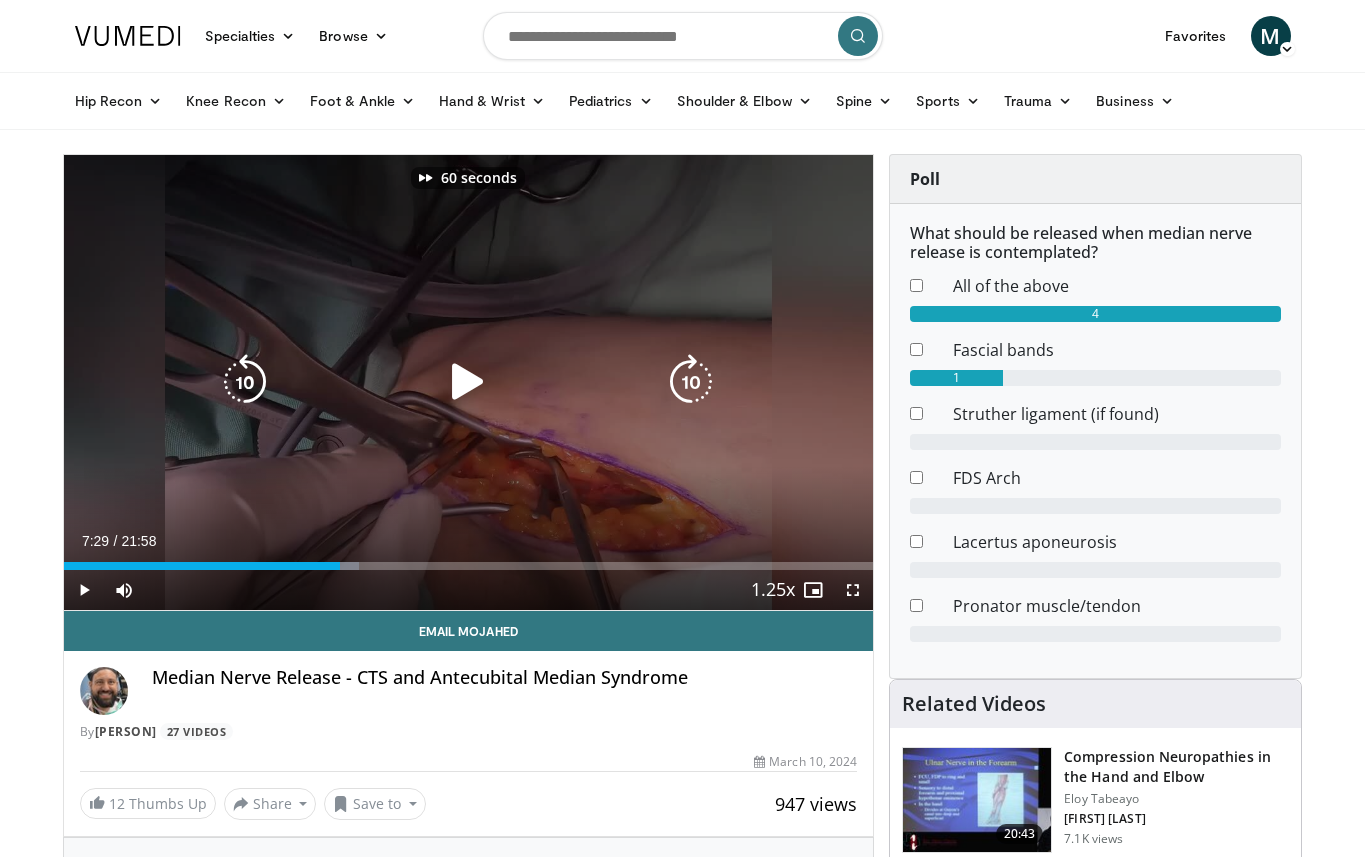 click at bounding box center [691, 382] 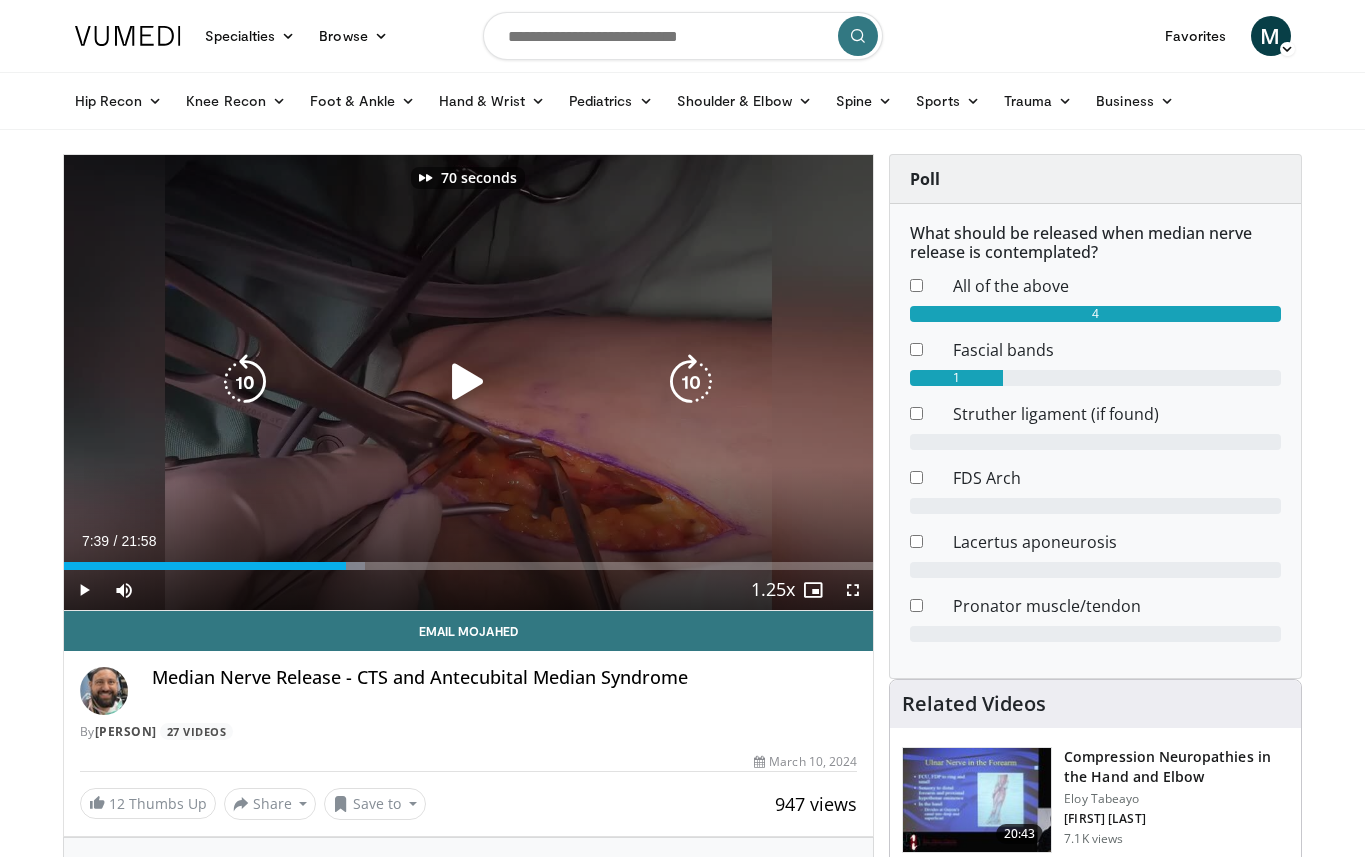click at bounding box center (691, 382) 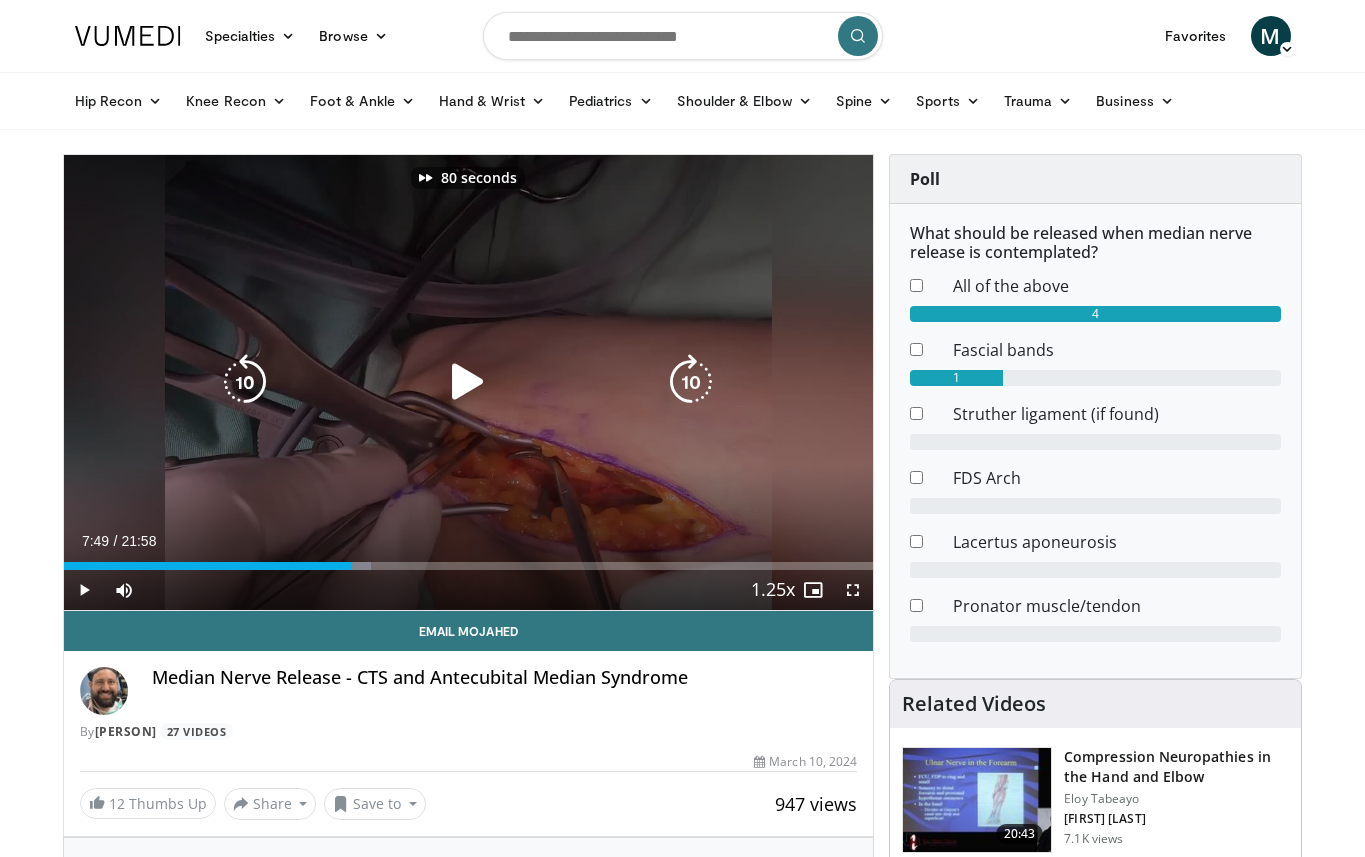 click at bounding box center [691, 382] 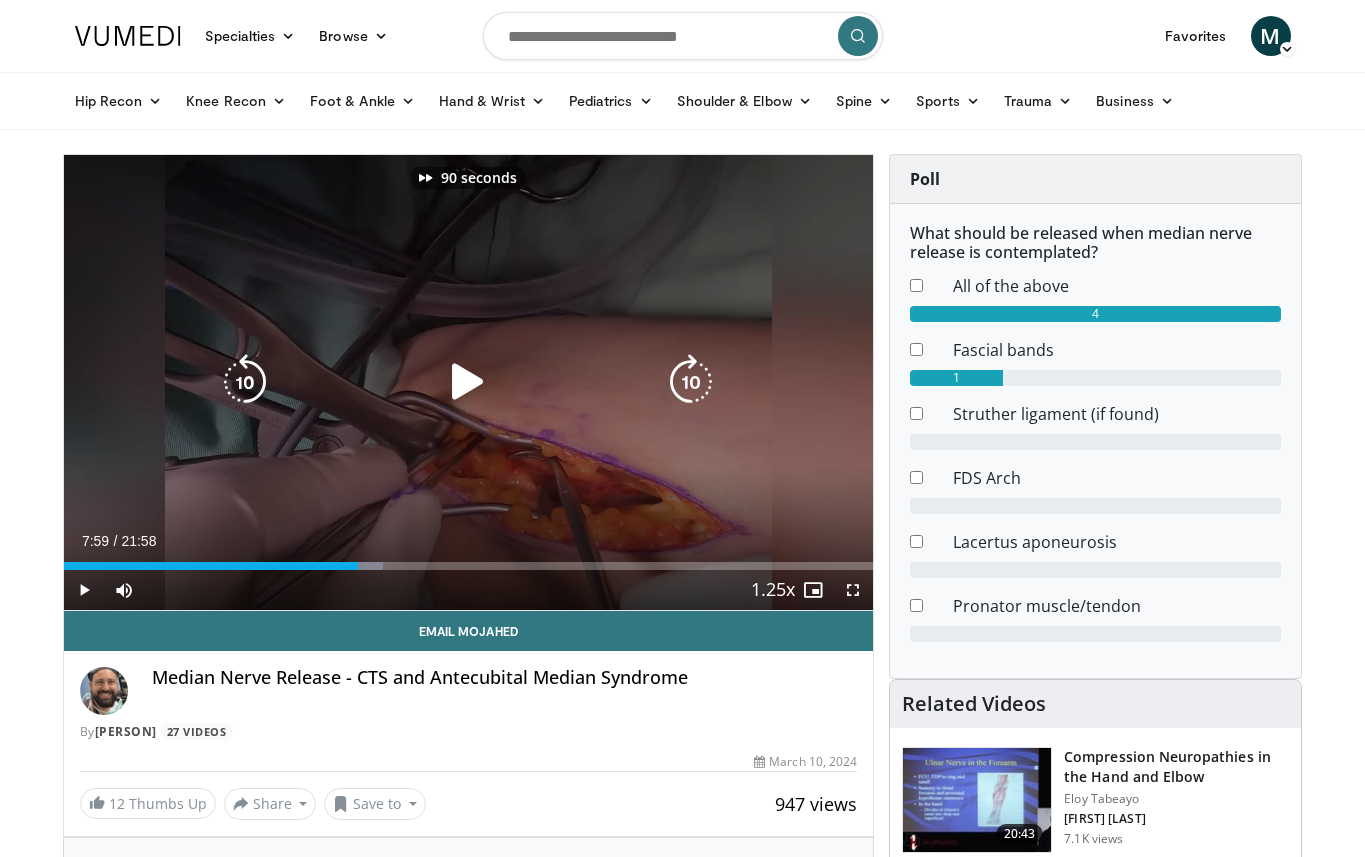 click at bounding box center (691, 382) 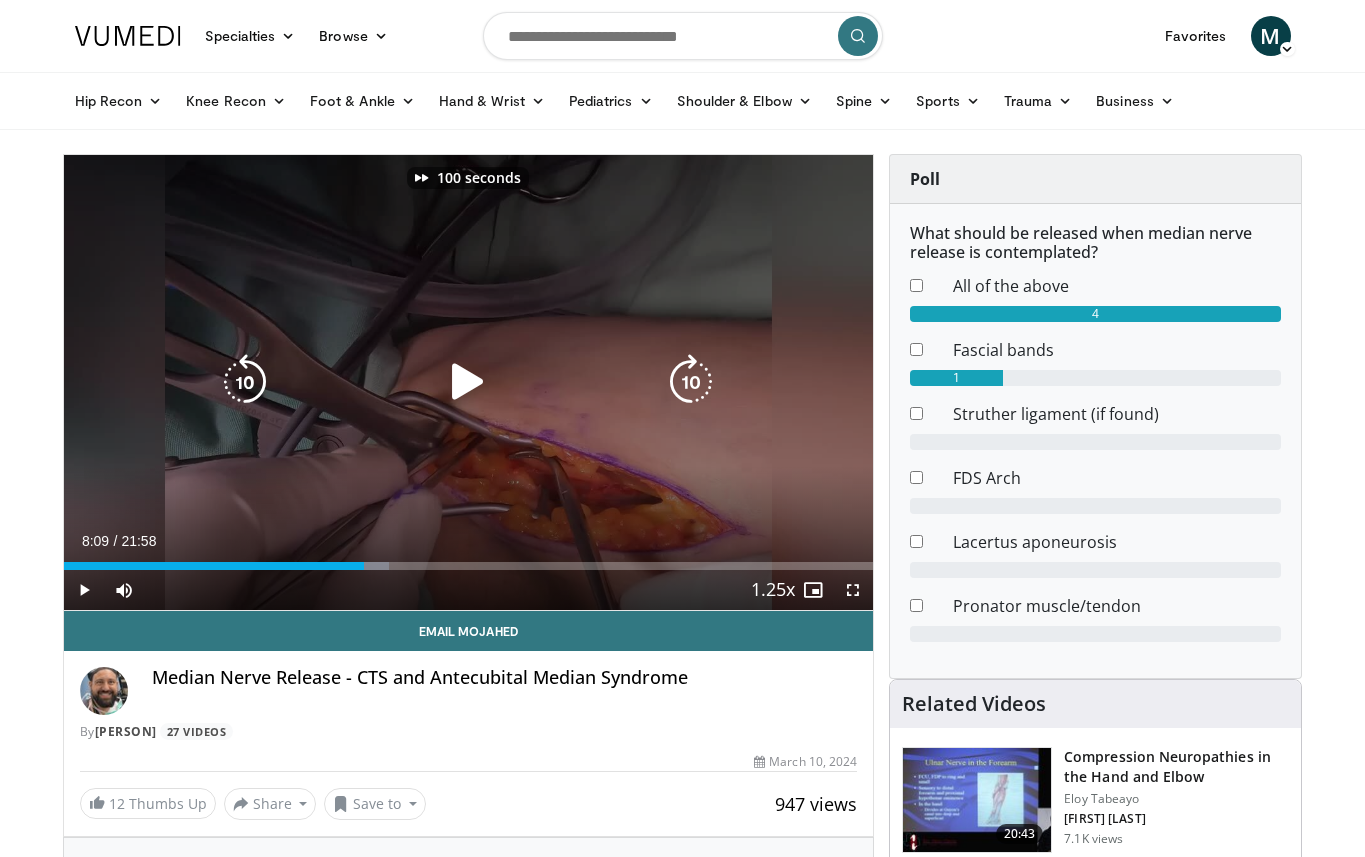 click at bounding box center [691, 382] 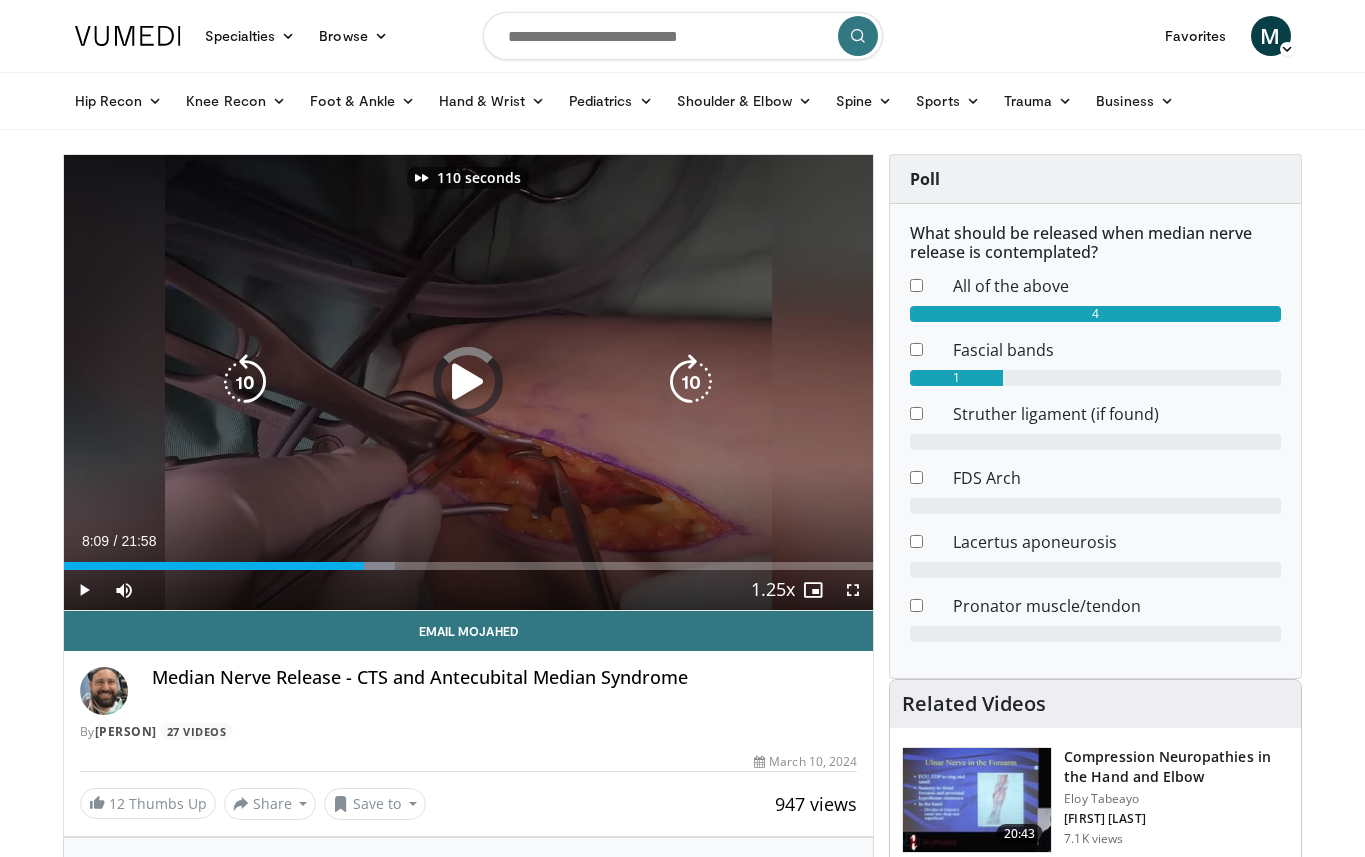 click at bounding box center (691, 382) 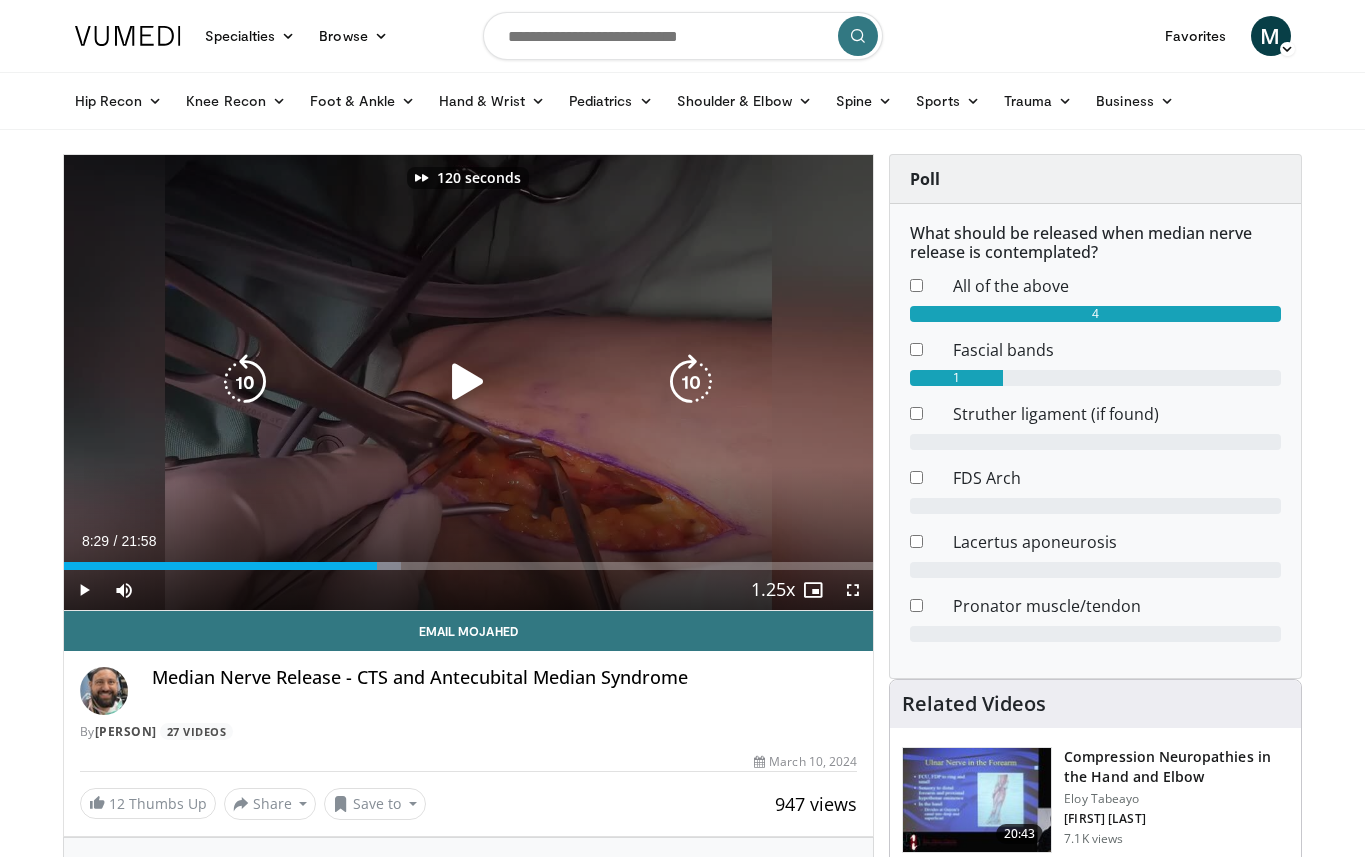 click at bounding box center (691, 382) 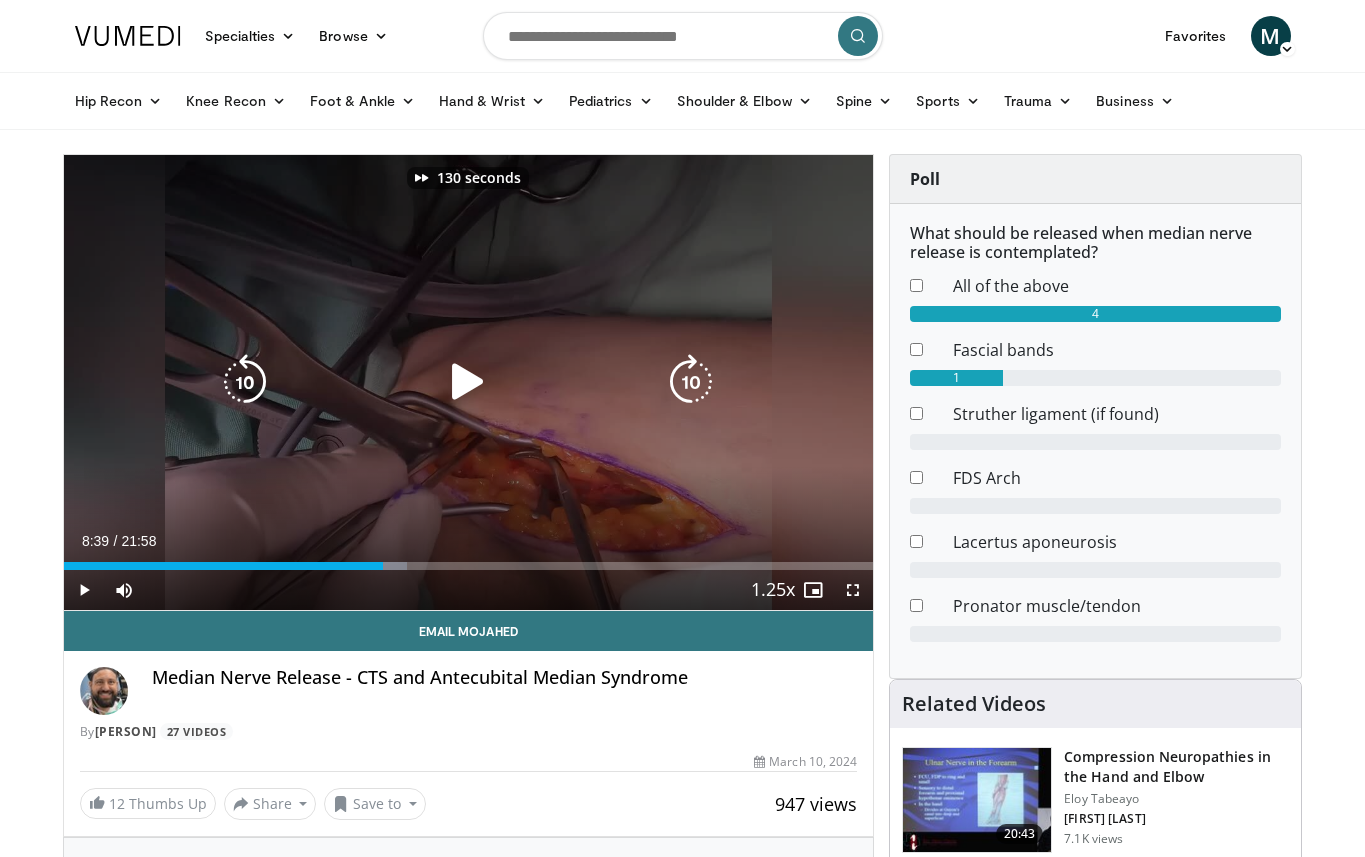 click at bounding box center [691, 382] 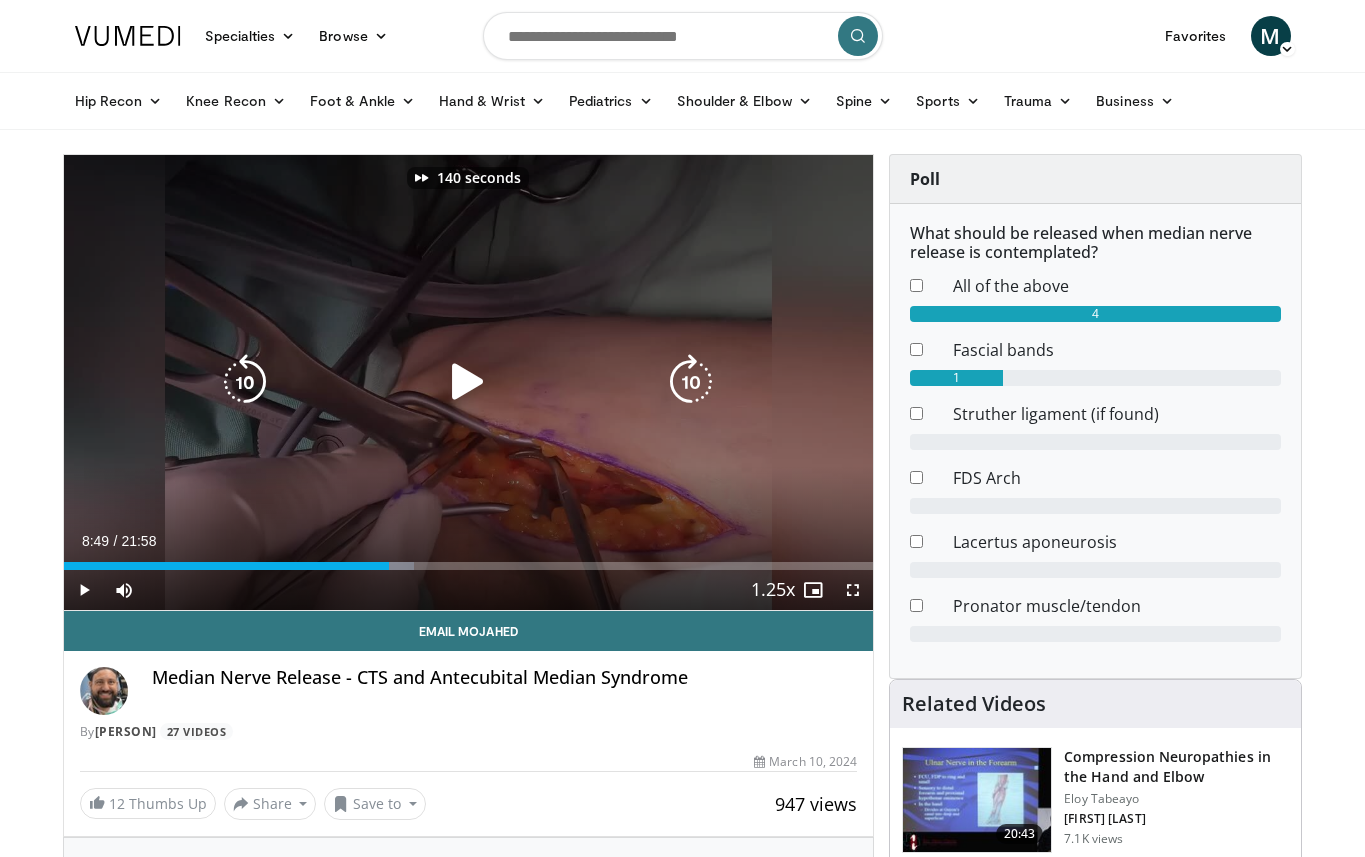click at bounding box center (691, 382) 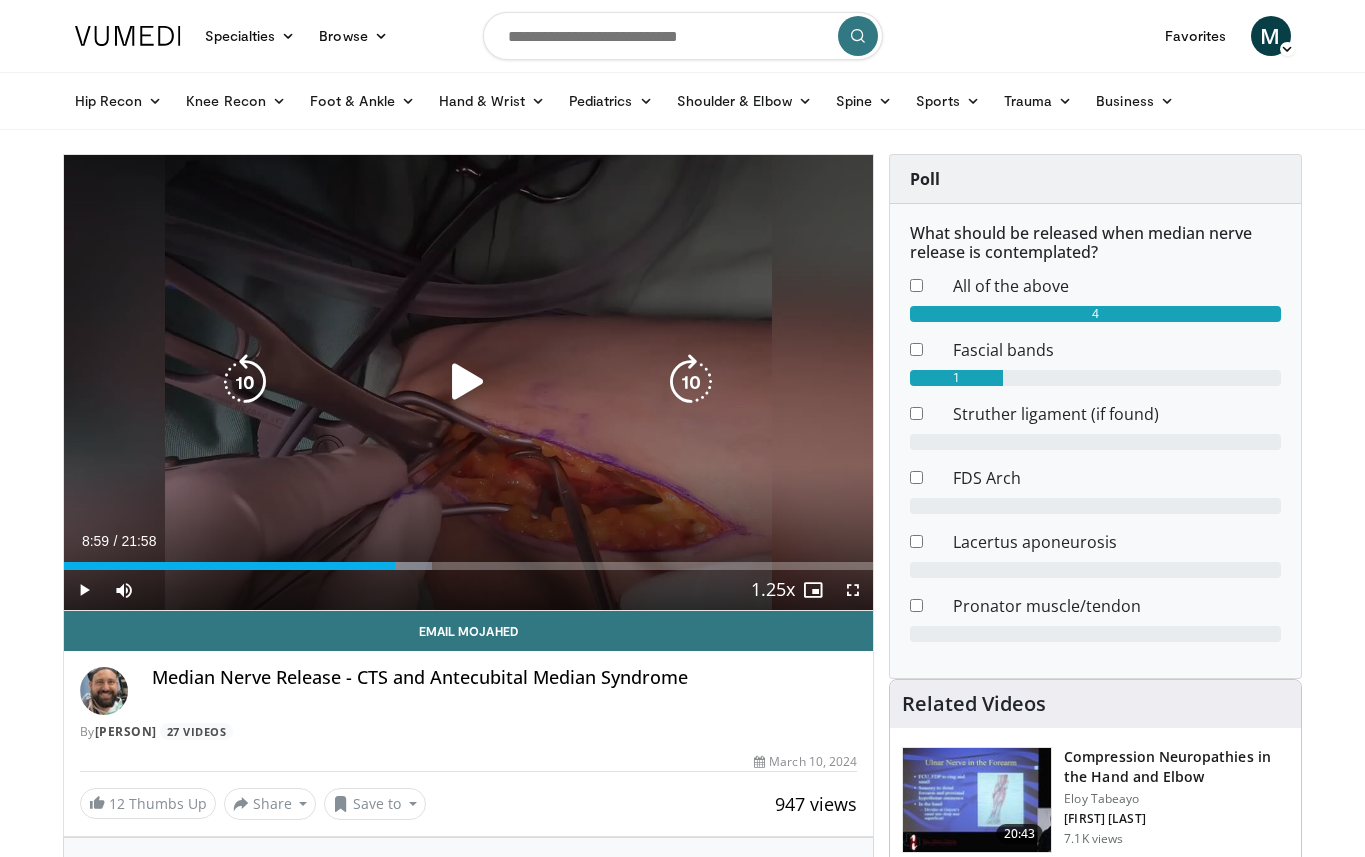 click at bounding box center [468, 382] 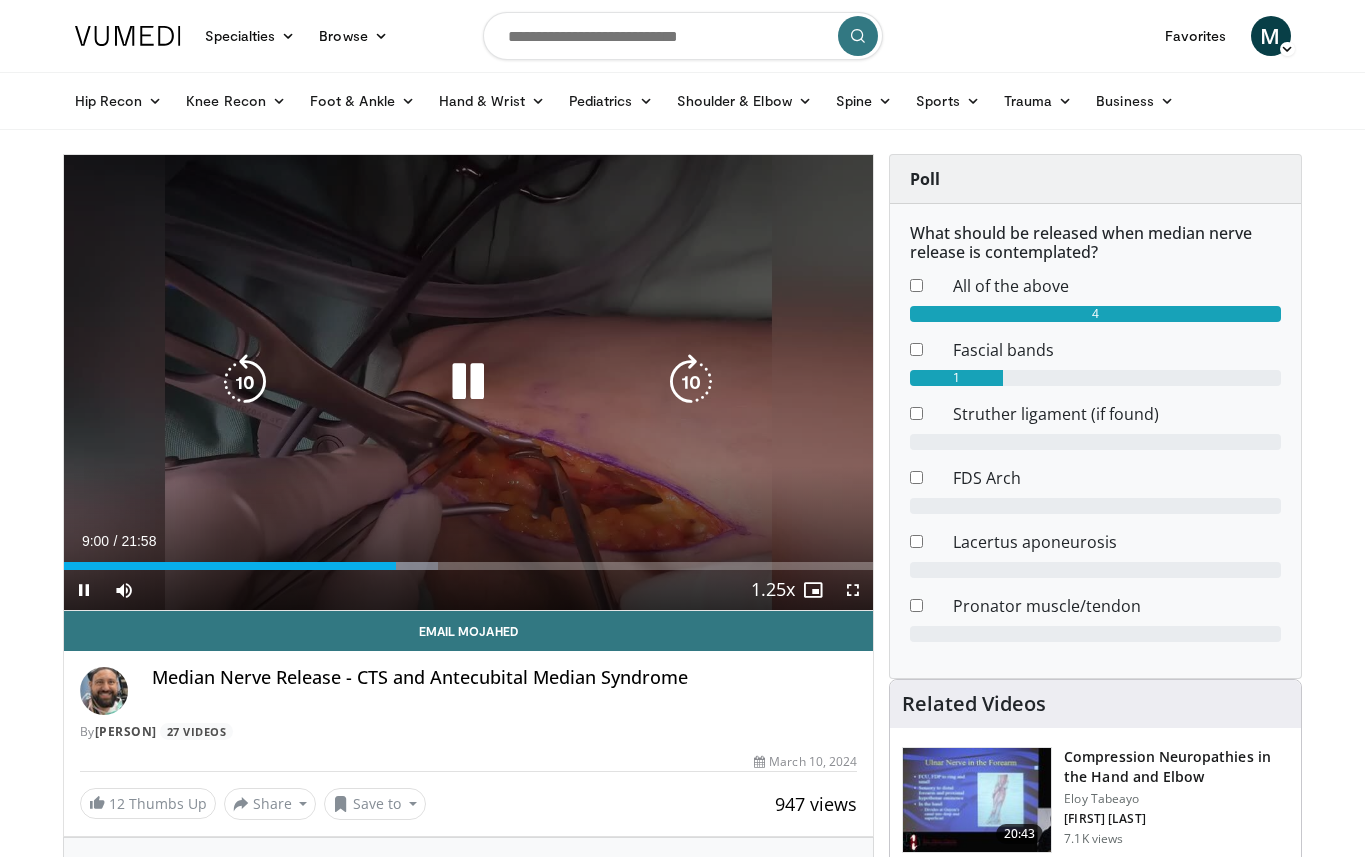 click at bounding box center [691, 382] 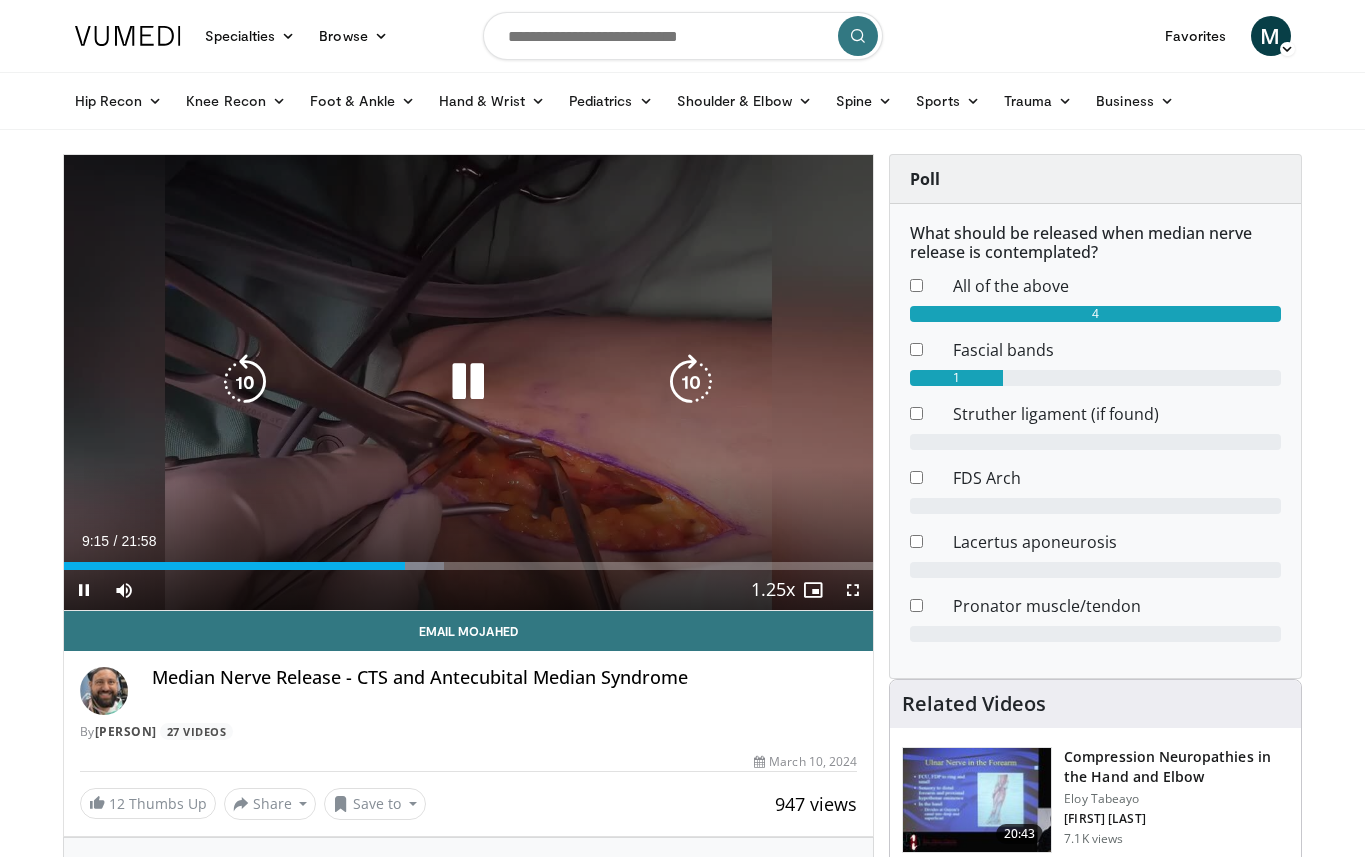 click at bounding box center [691, 382] 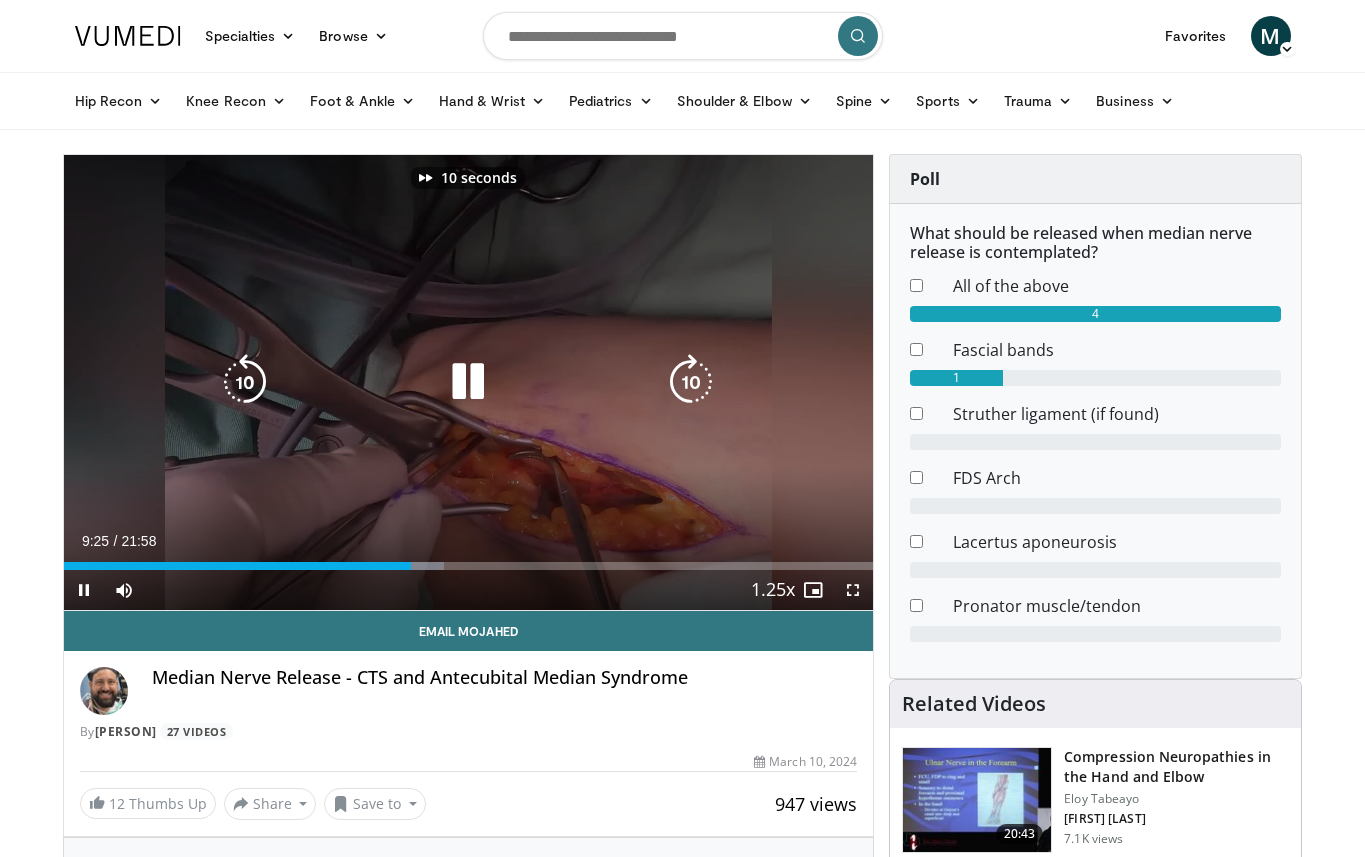 click at bounding box center [691, 382] 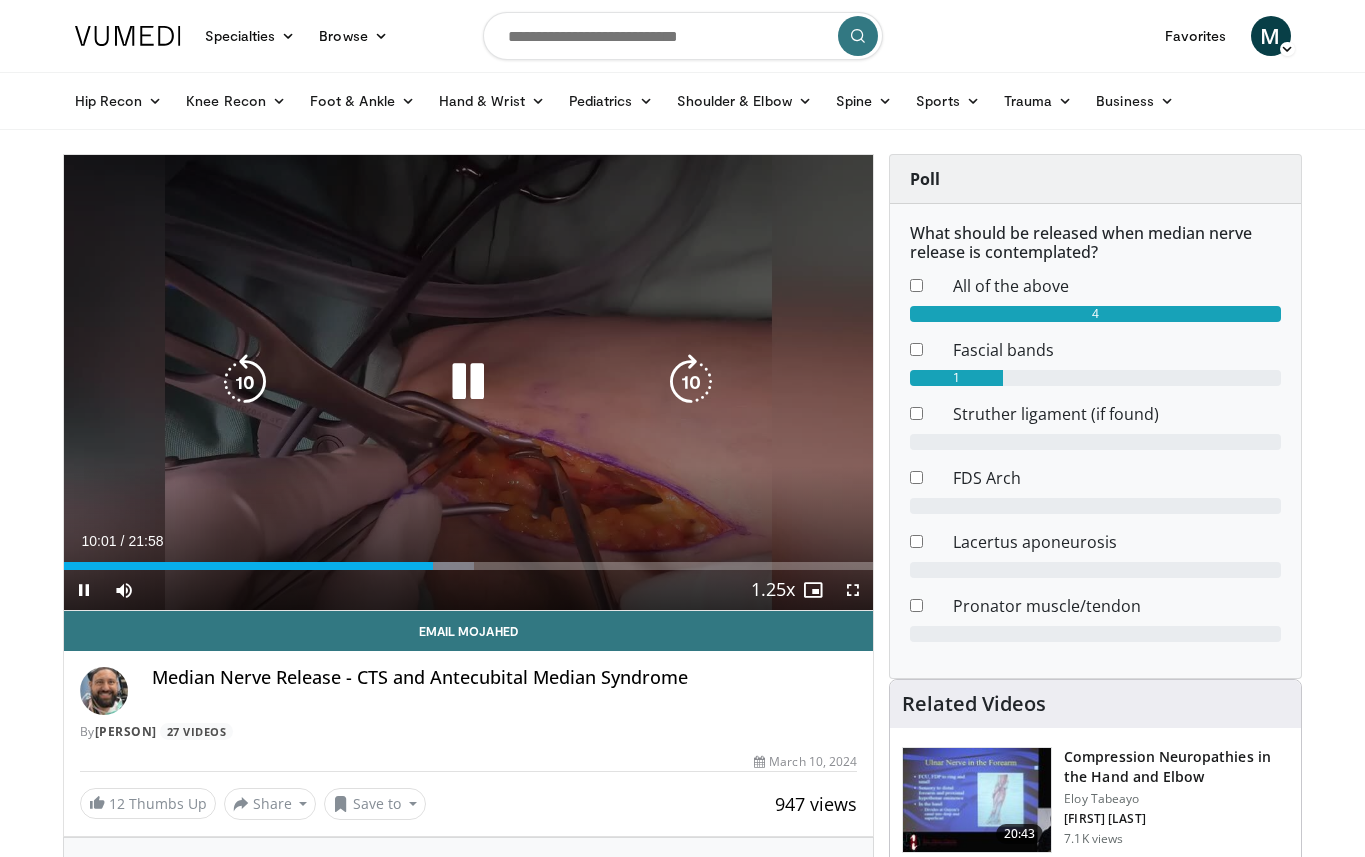 click at bounding box center [691, 382] 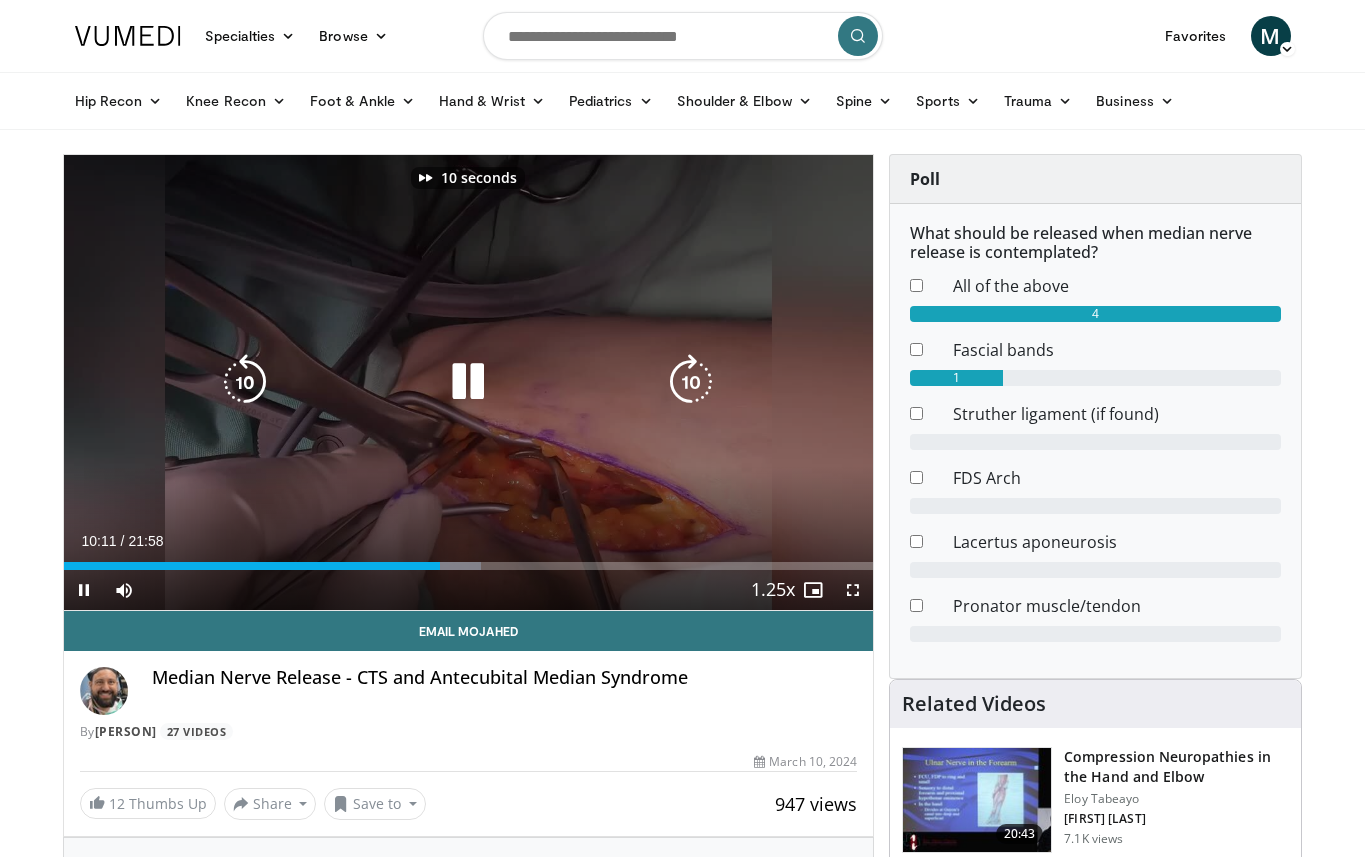 click at bounding box center [691, 382] 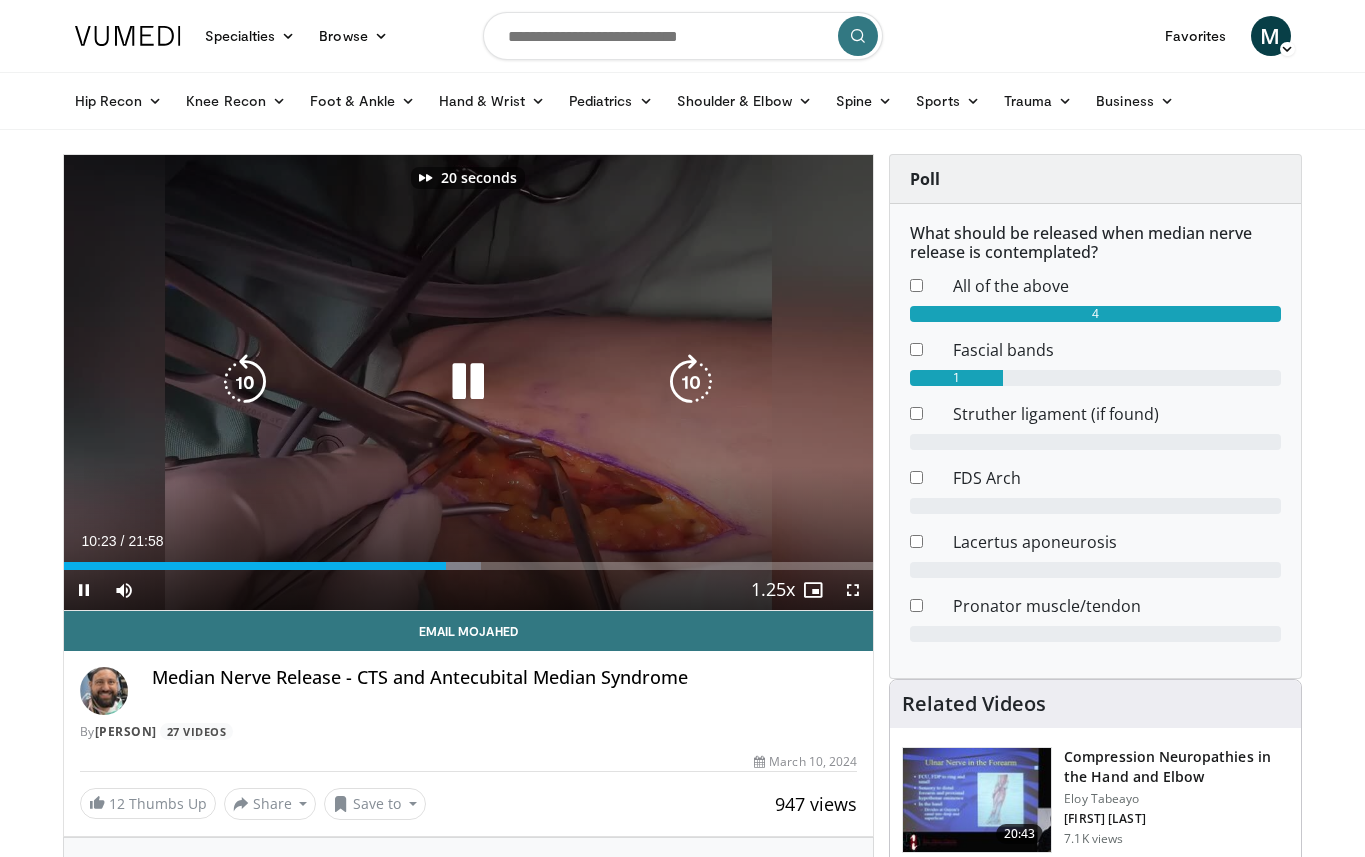 click at bounding box center [691, 382] 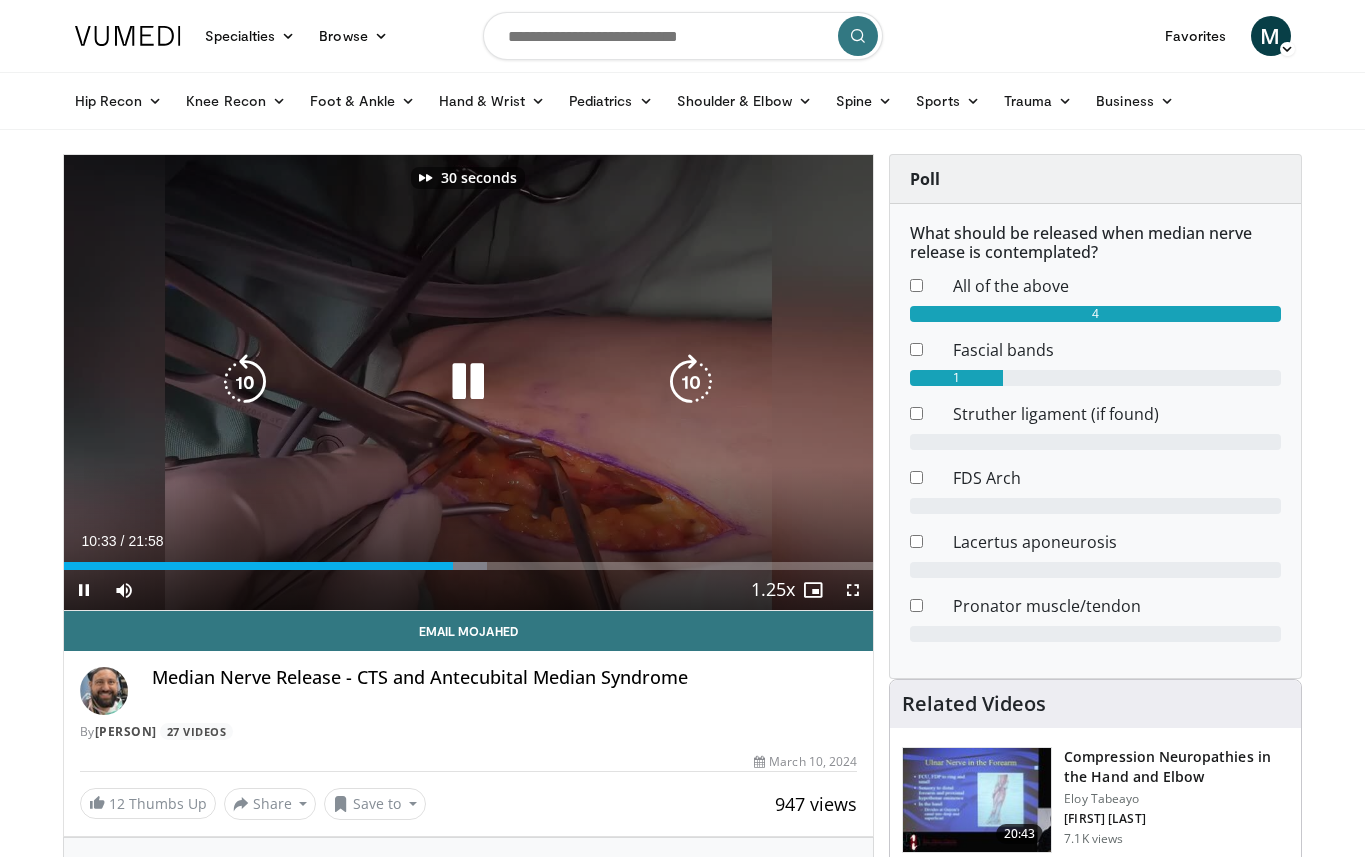 click at bounding box center (691, 382) 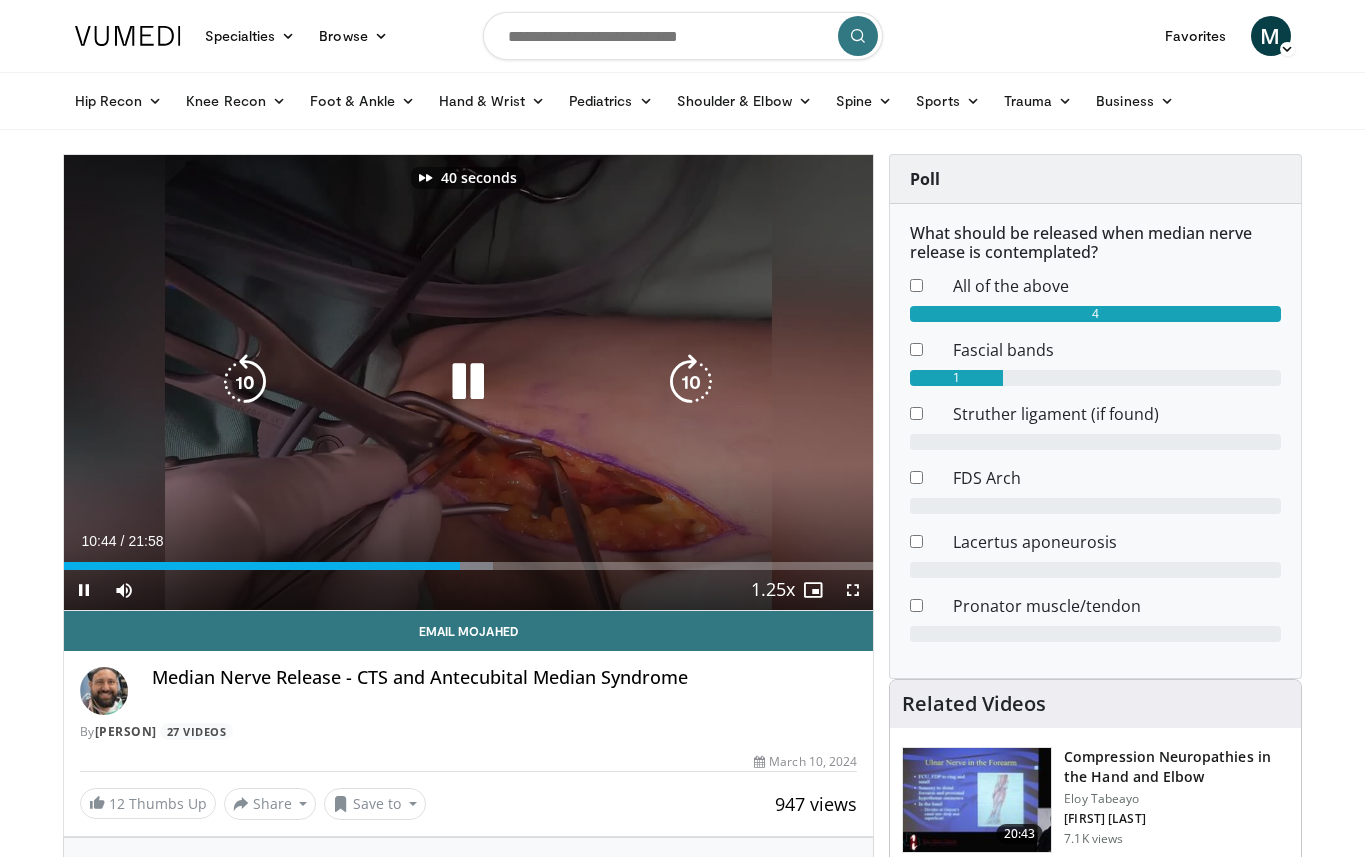 click at bounding box center [691, 382] 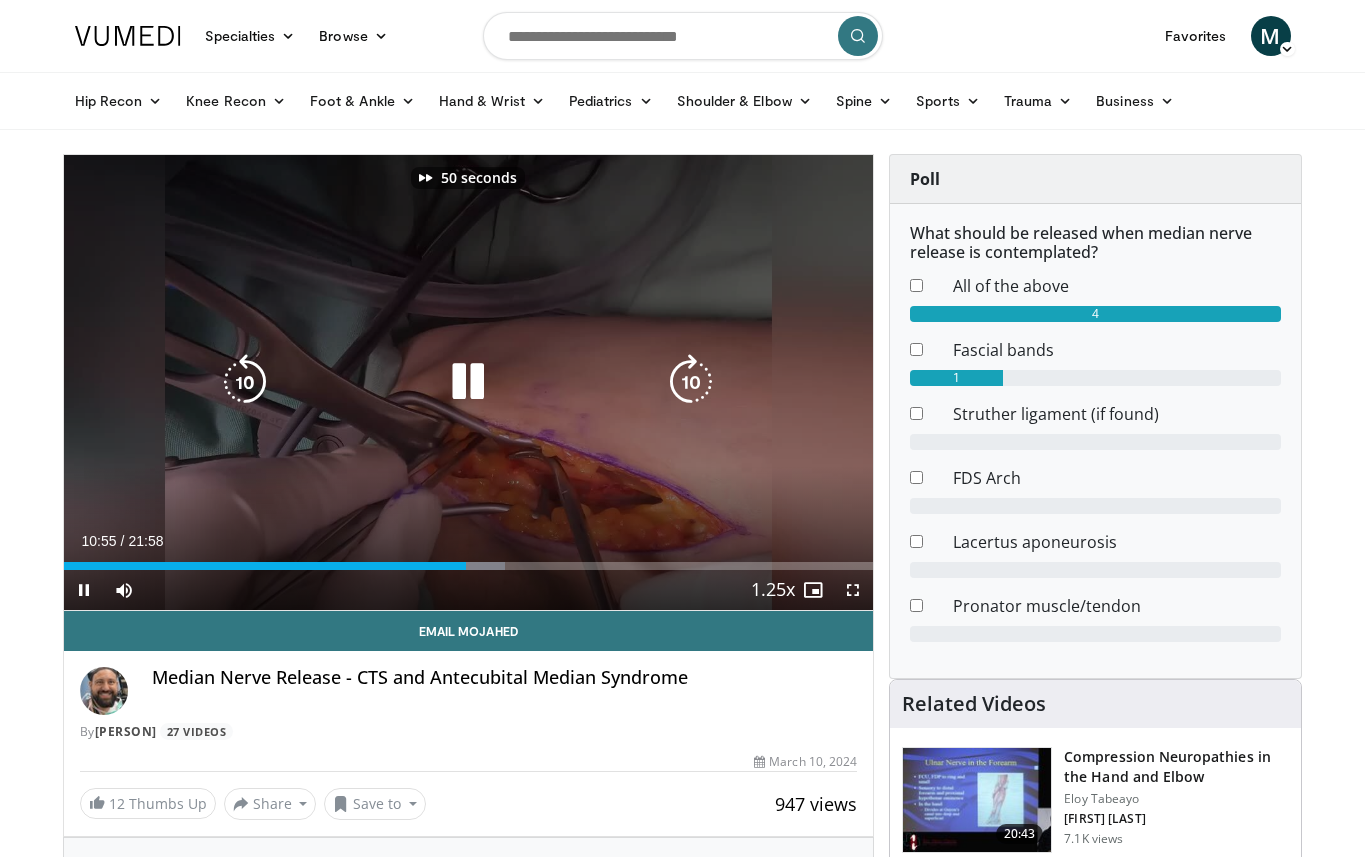 click at bounding box center (691, 382) 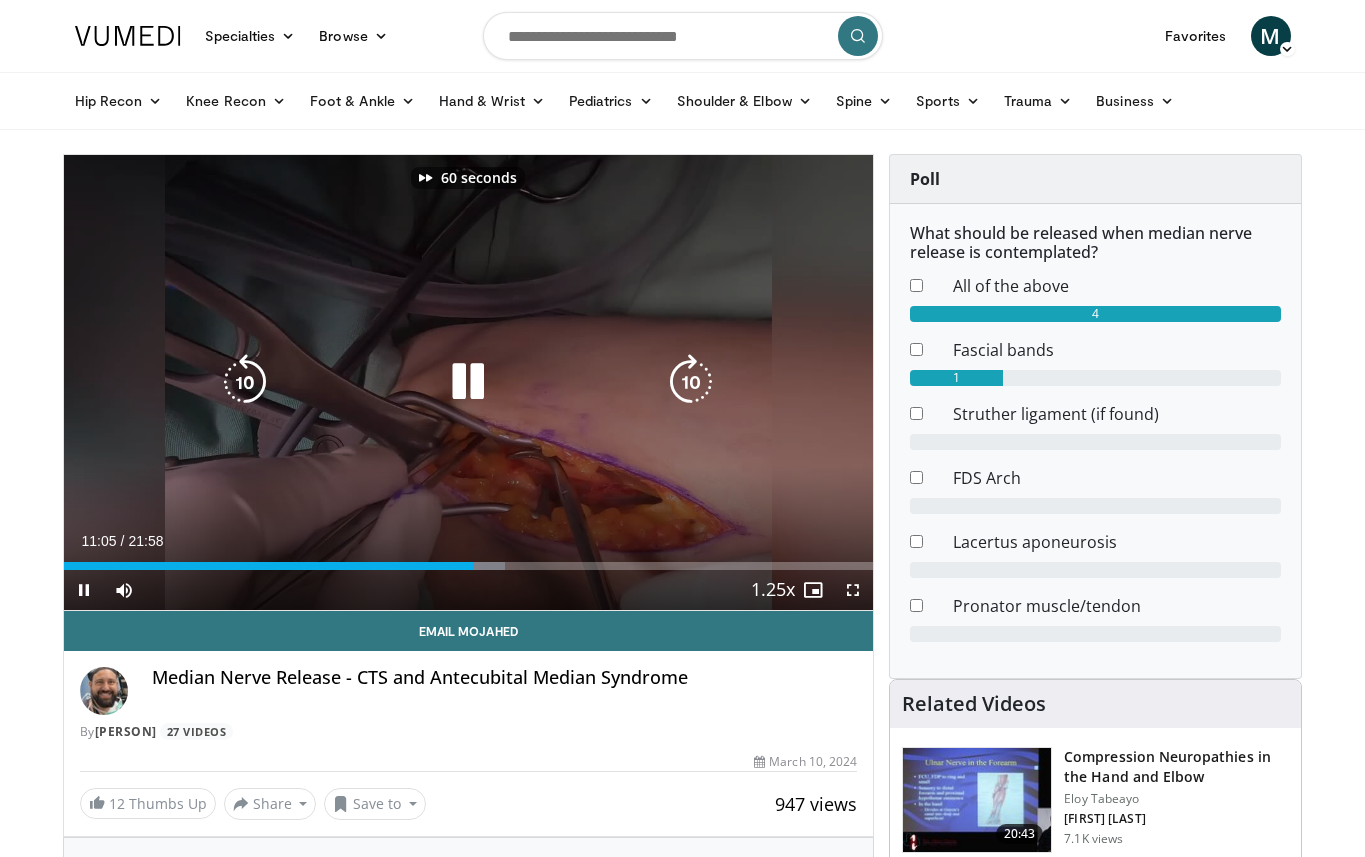 click at bounding box center (691, 382) 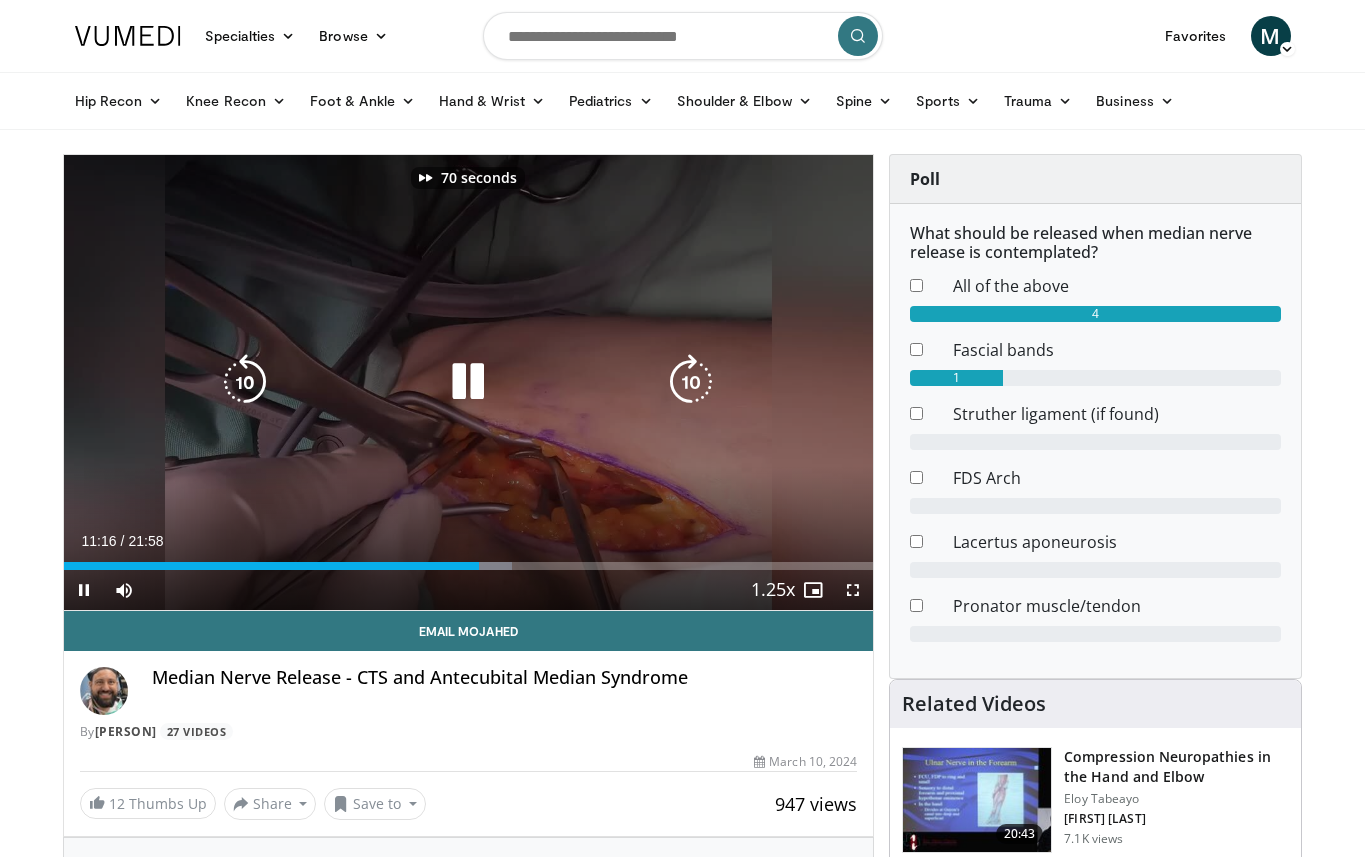 click at bounding box center (691, 382) 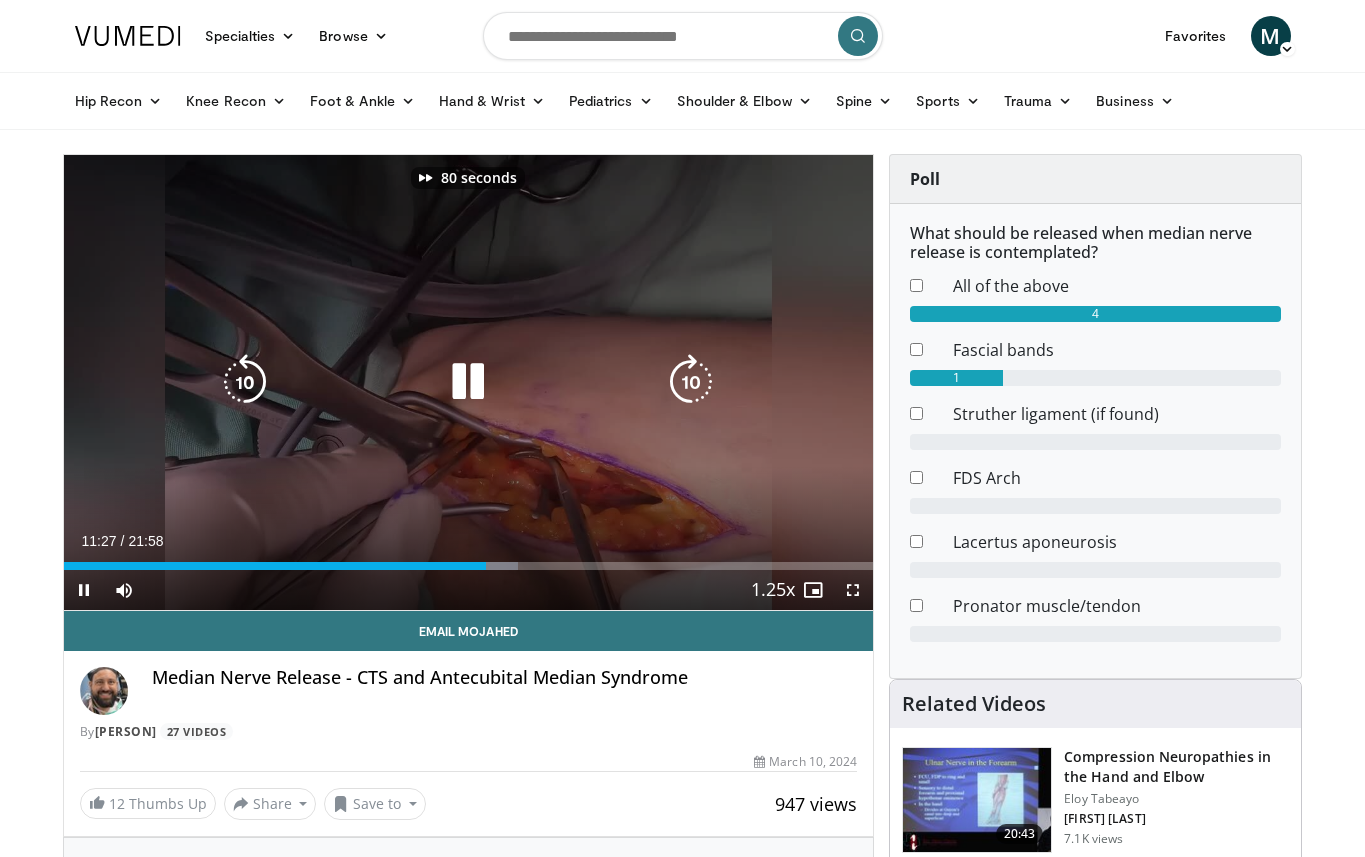 click at bounding box center (691, 382) 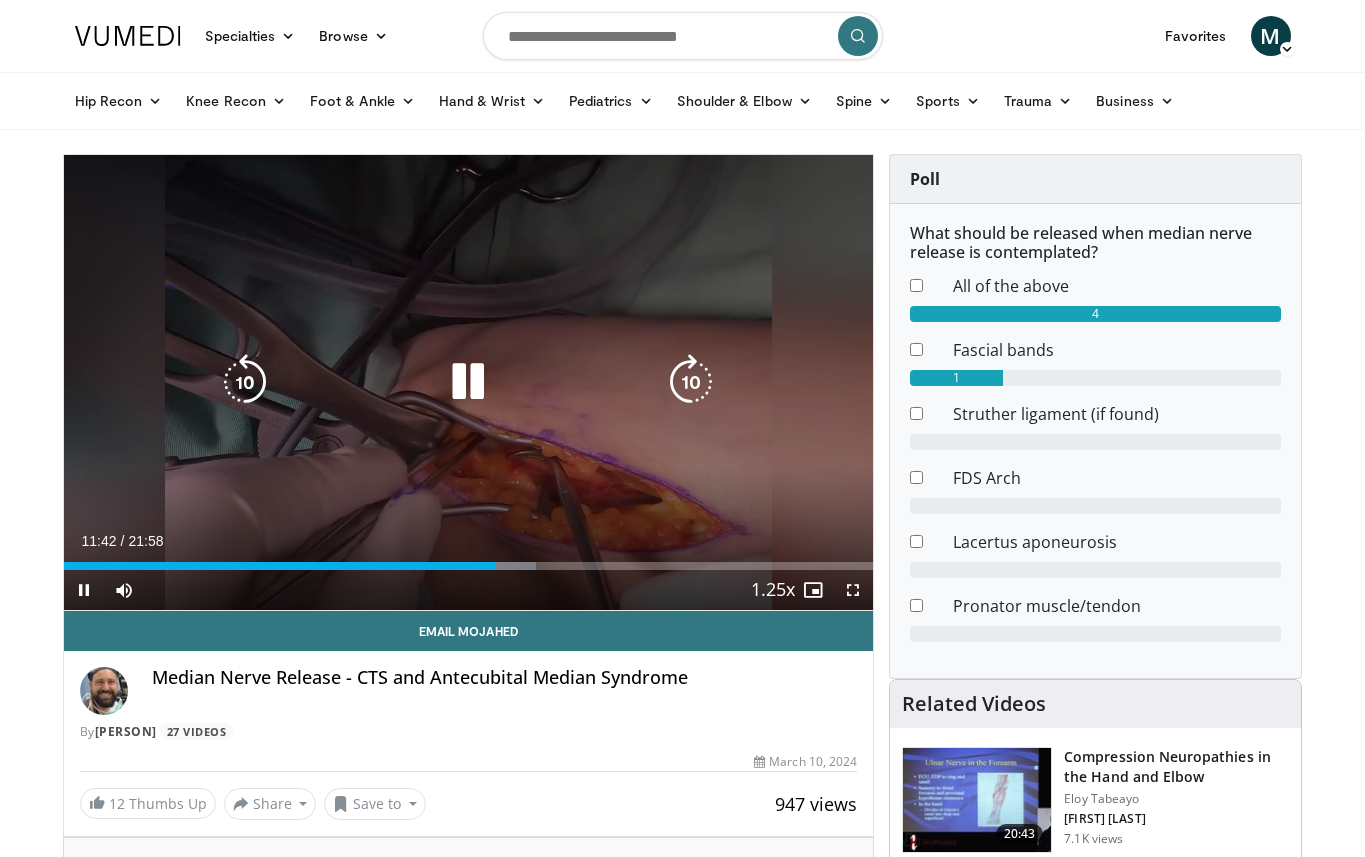click on "90 seconds
Tap to unmute" at bounding box center (469, 382) 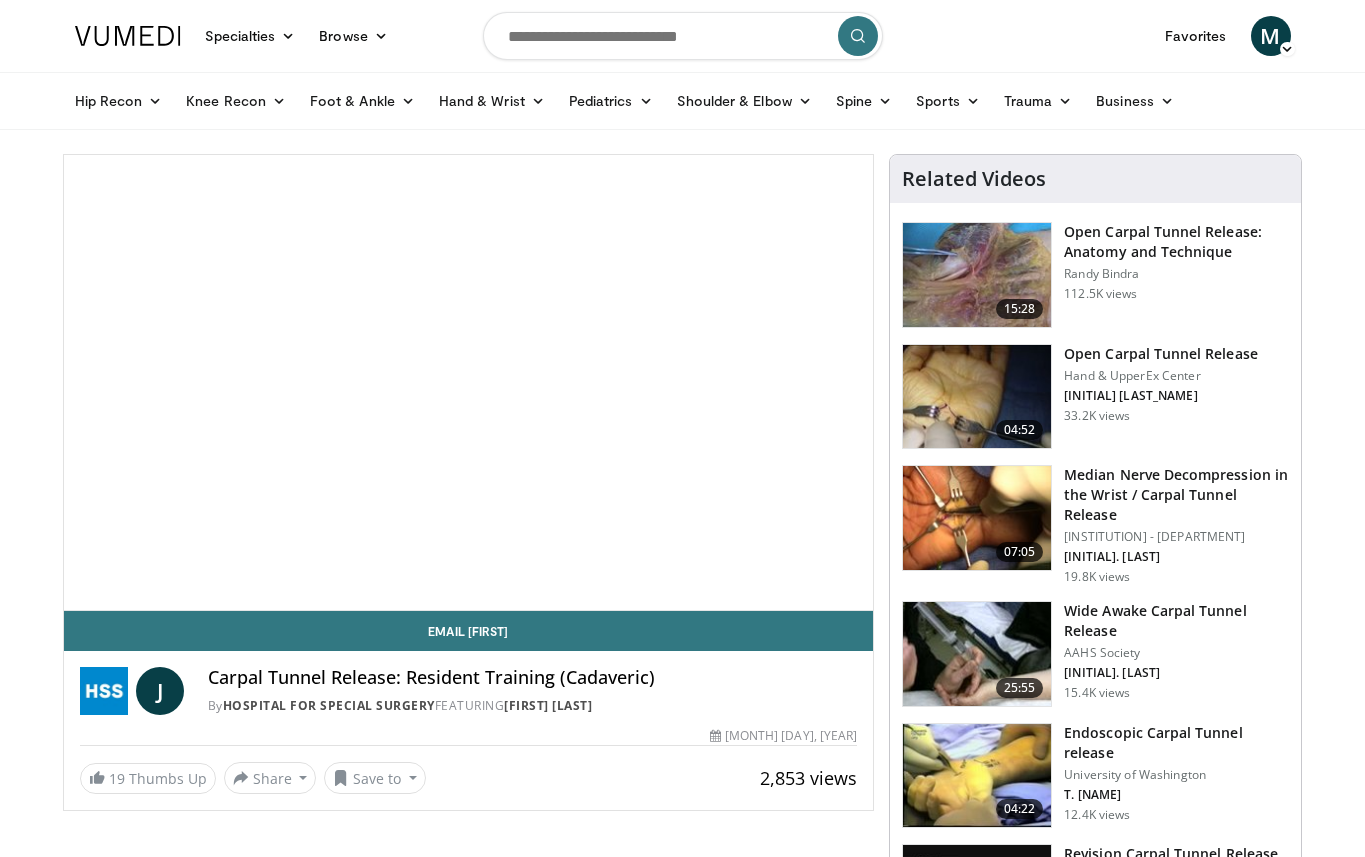 scroll, scrollTop: 0, scrollLeft: 0, axis: both 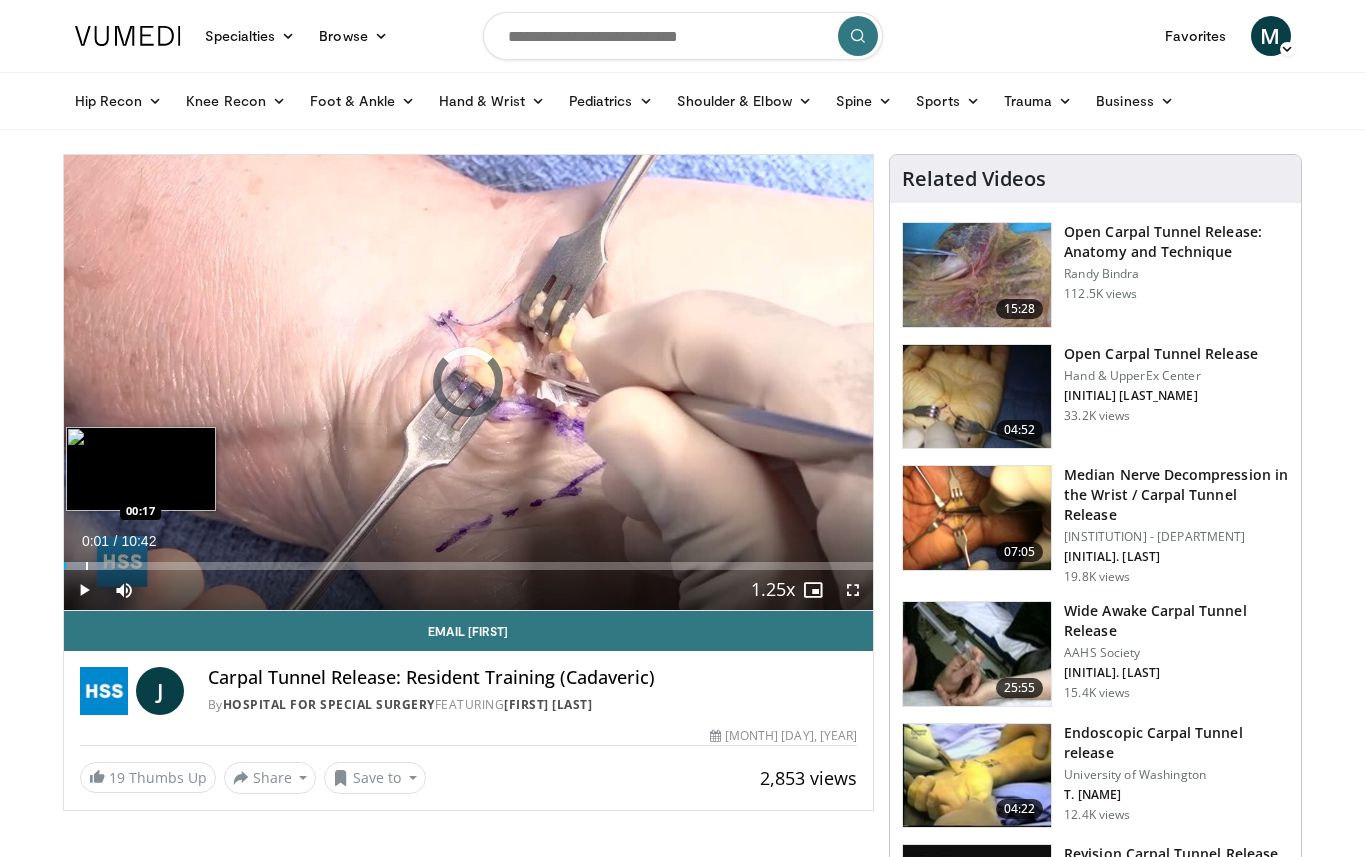 click at bounding box center (87, 566) 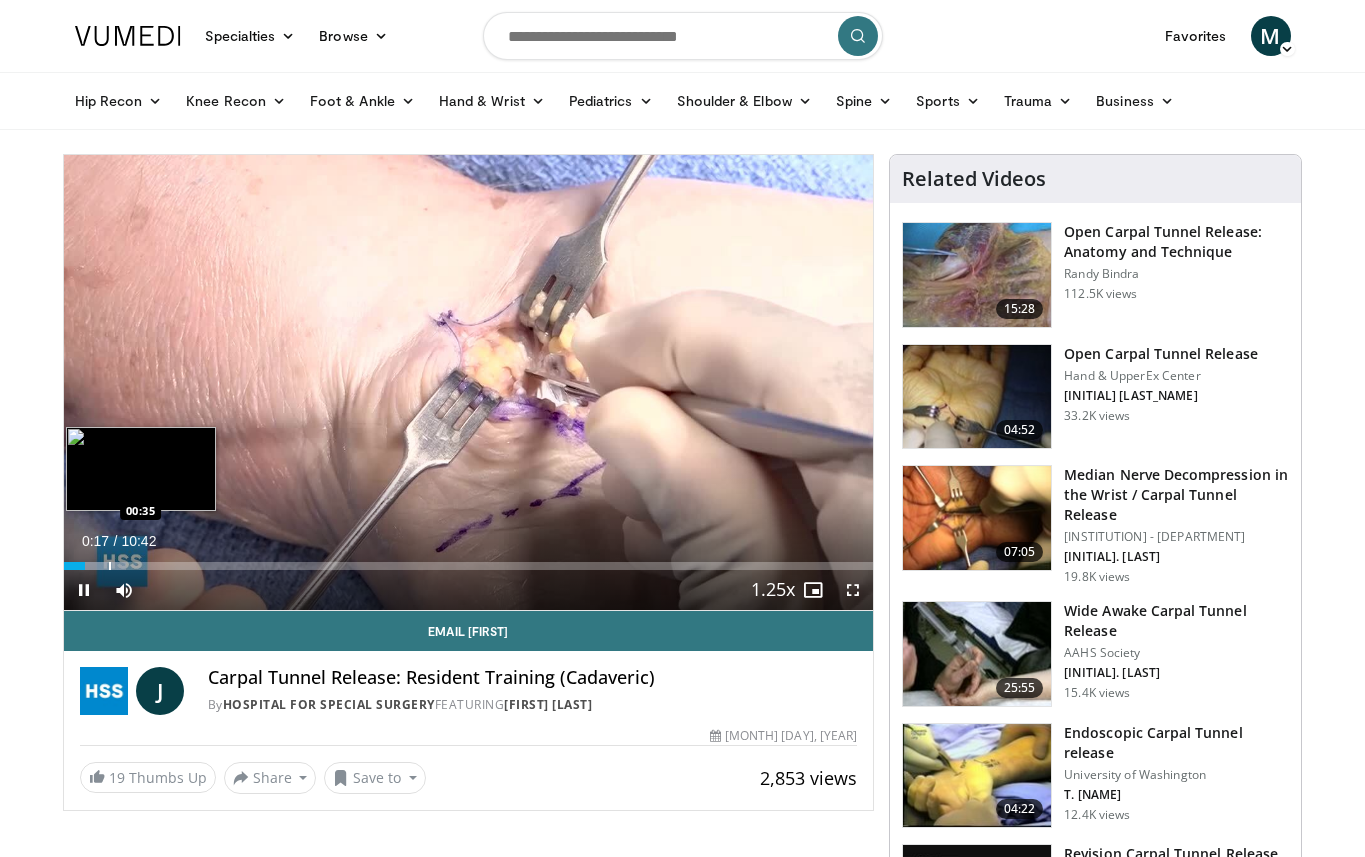 click on "Loaded :  7.71% 00:17 00:35" at bounding box center (469, 560) 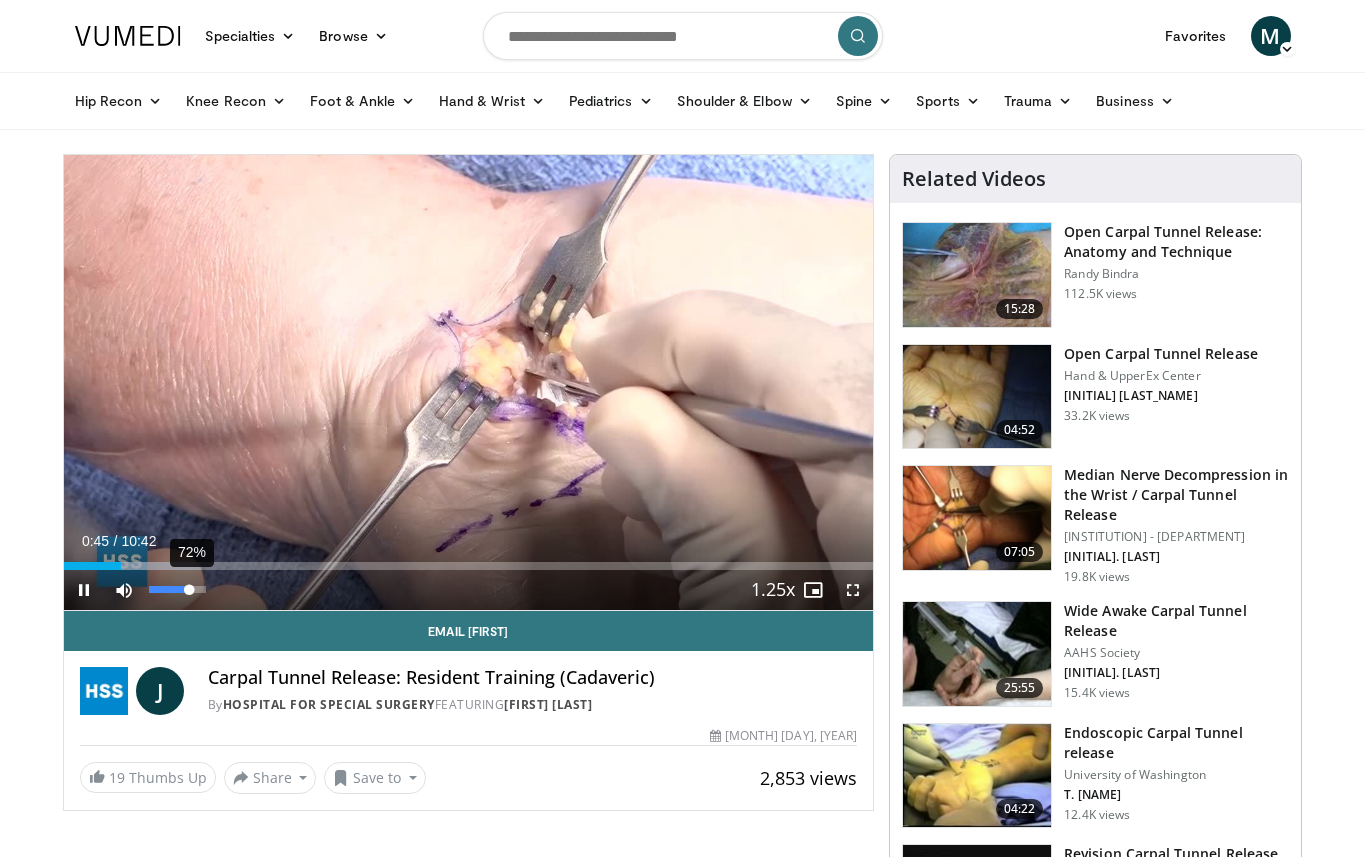 click on "72%" at bounding box center (177, 589) 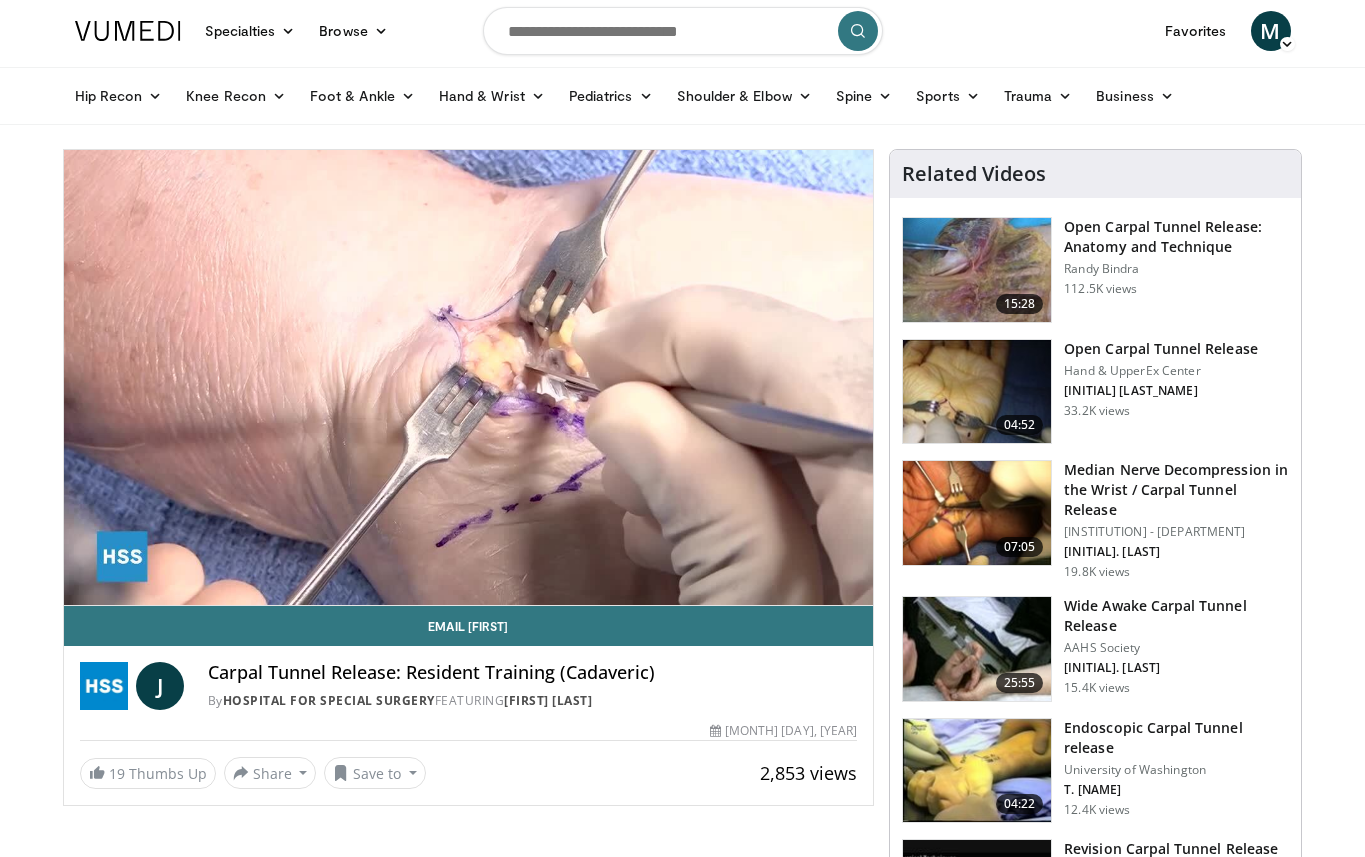 scroll, scrollTop: 0, scrollLeft: 0, axis: both 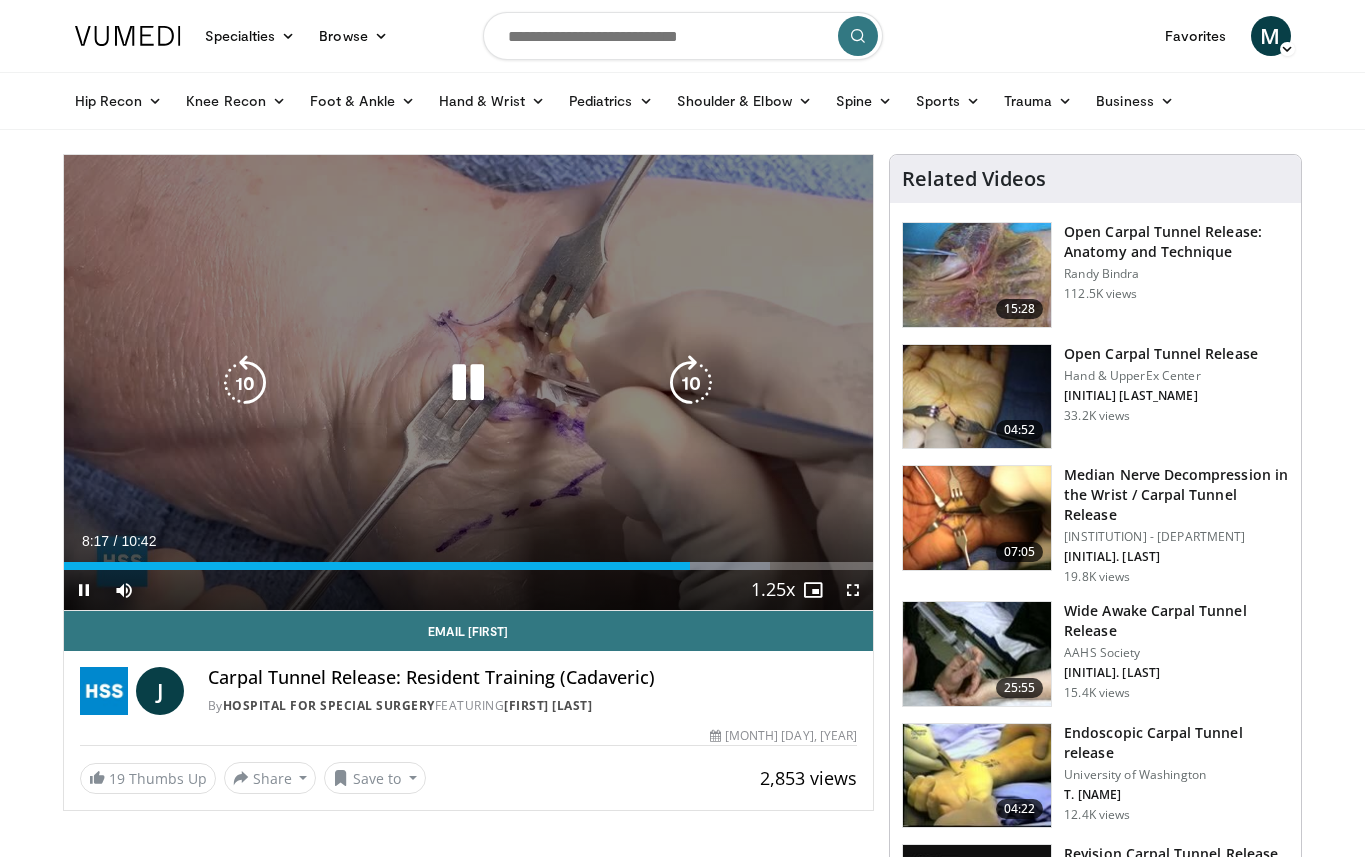 click on "10 seconds
Tap to unmute" at bounding box center (469, 382) 